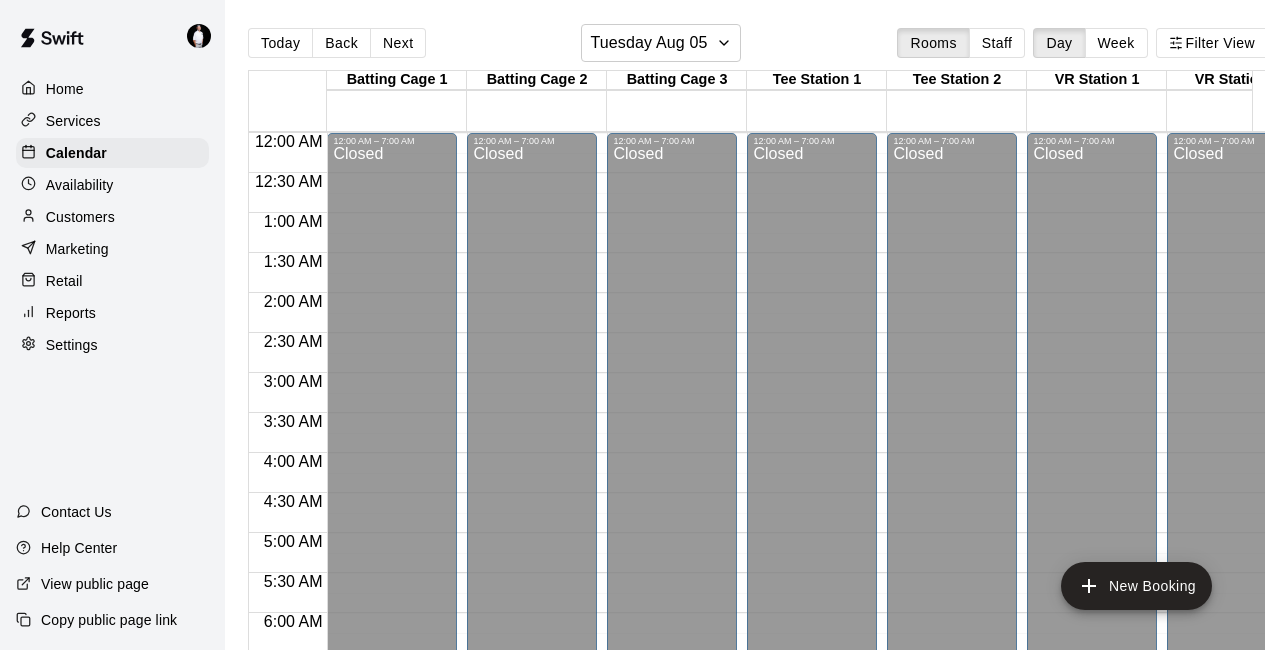scroll, scrollTop: 0, scrollLeft: 0, axis: both 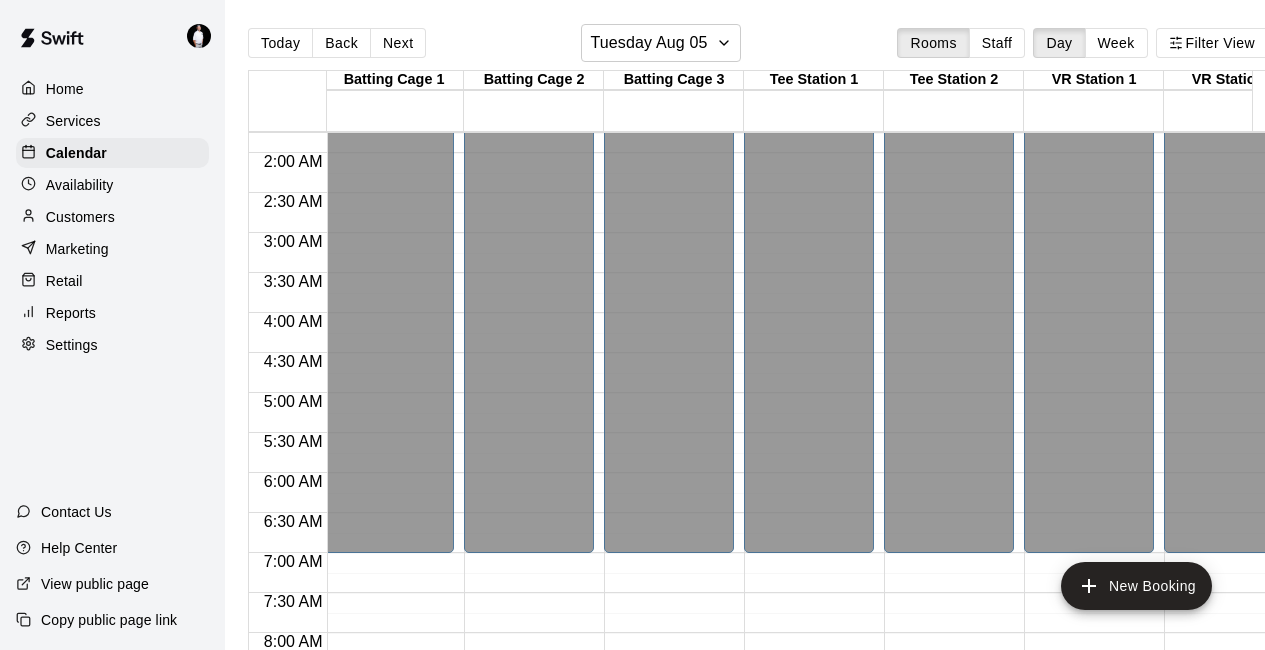 click on "Services" at bounding box center [73, 121] 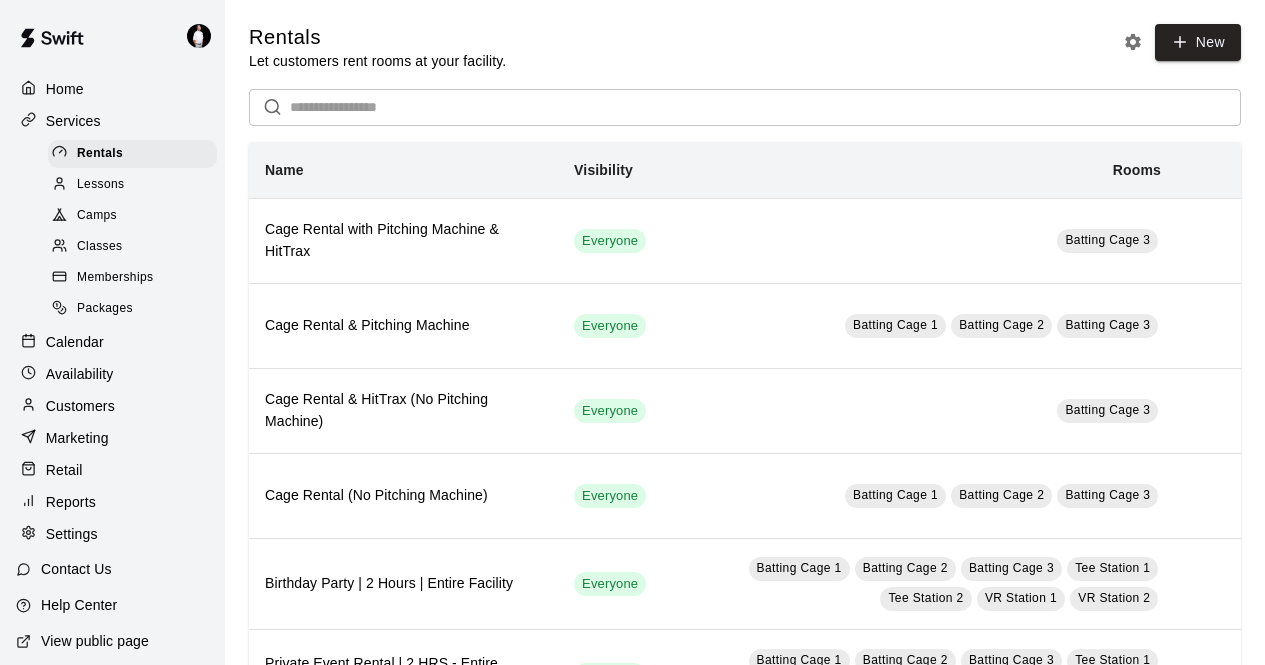 click on "Camps" at bounding box center (97, 216) 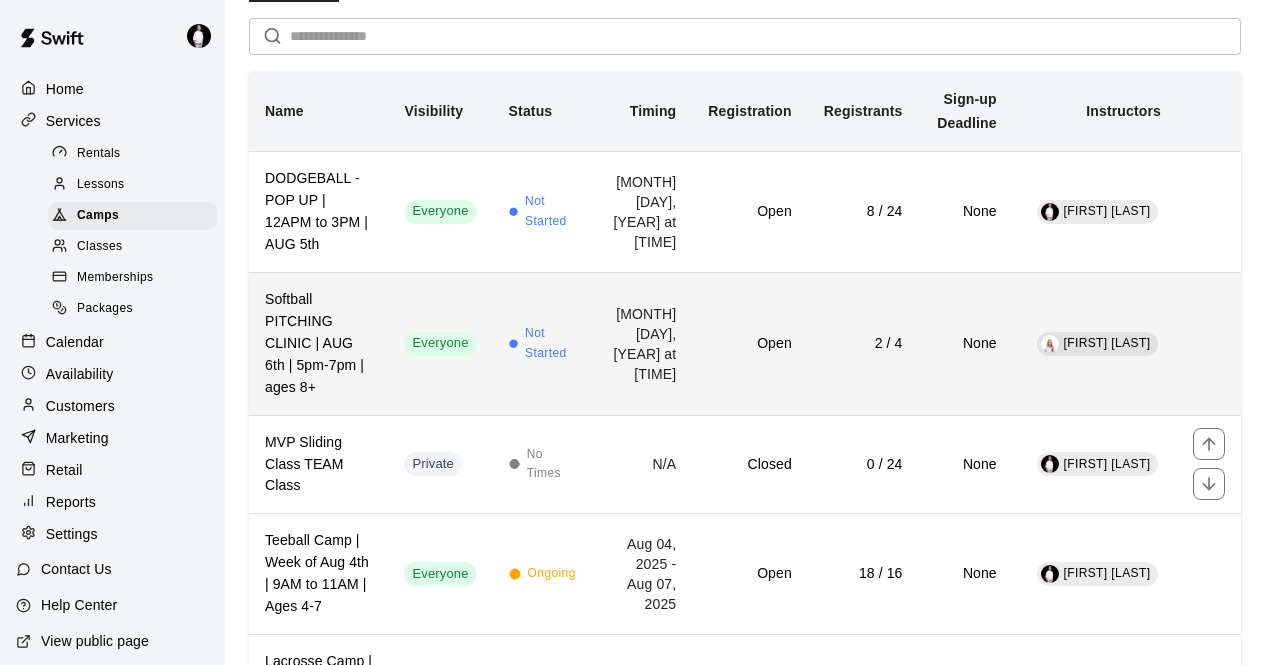 scroll, scrollTop: 211, scrollLeft: 0, axis: vertical 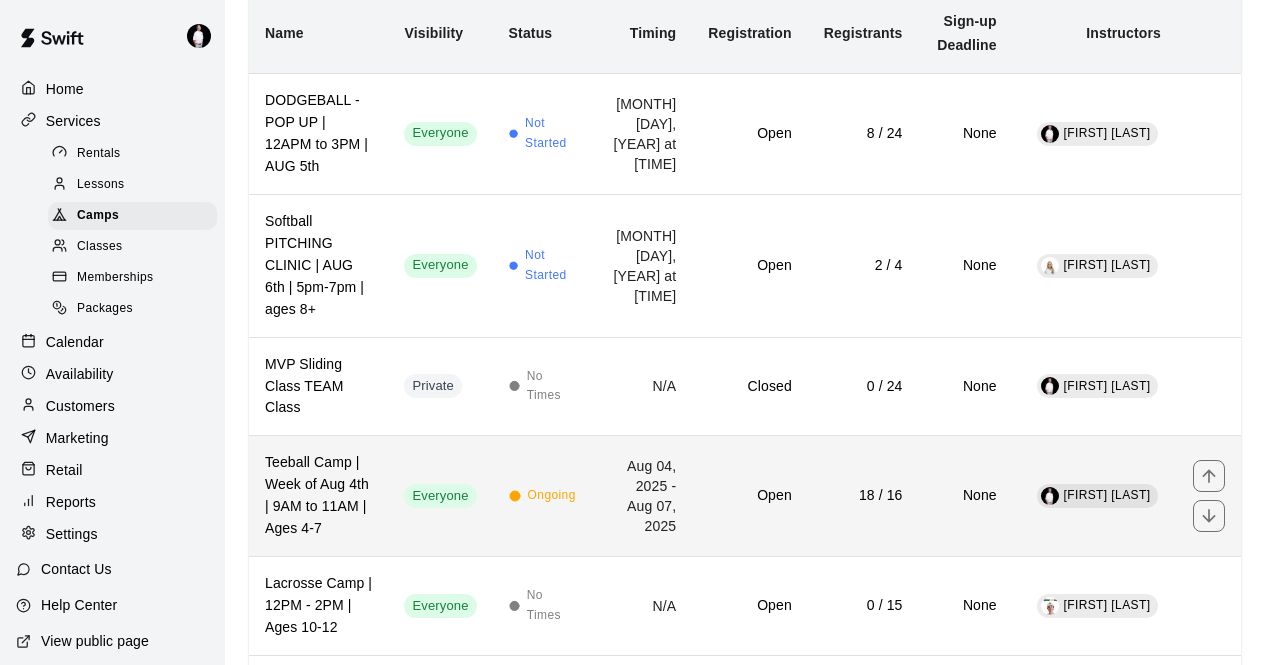 click on "Teeball Camp | Week of Aug 4th | 9AM to 11AM | Ages 4-7" at bounding box center [318, 496] 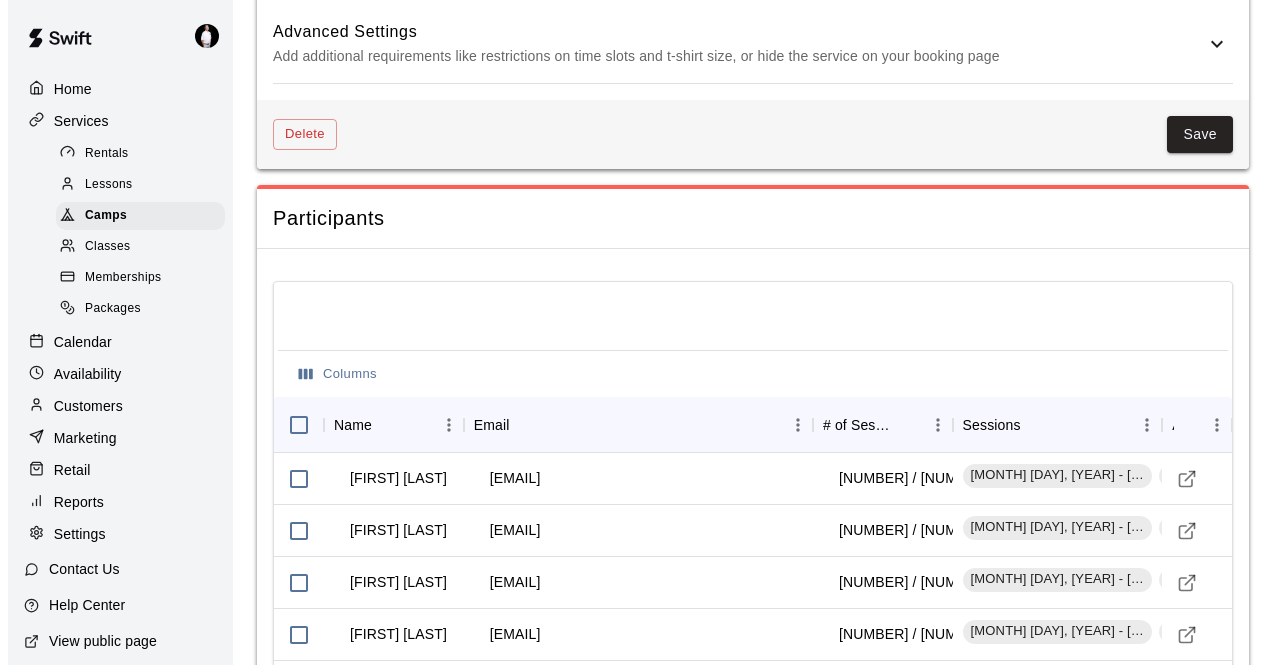 scroll, scrollTop: 1914, scrollLeft: 0, axis: vertical 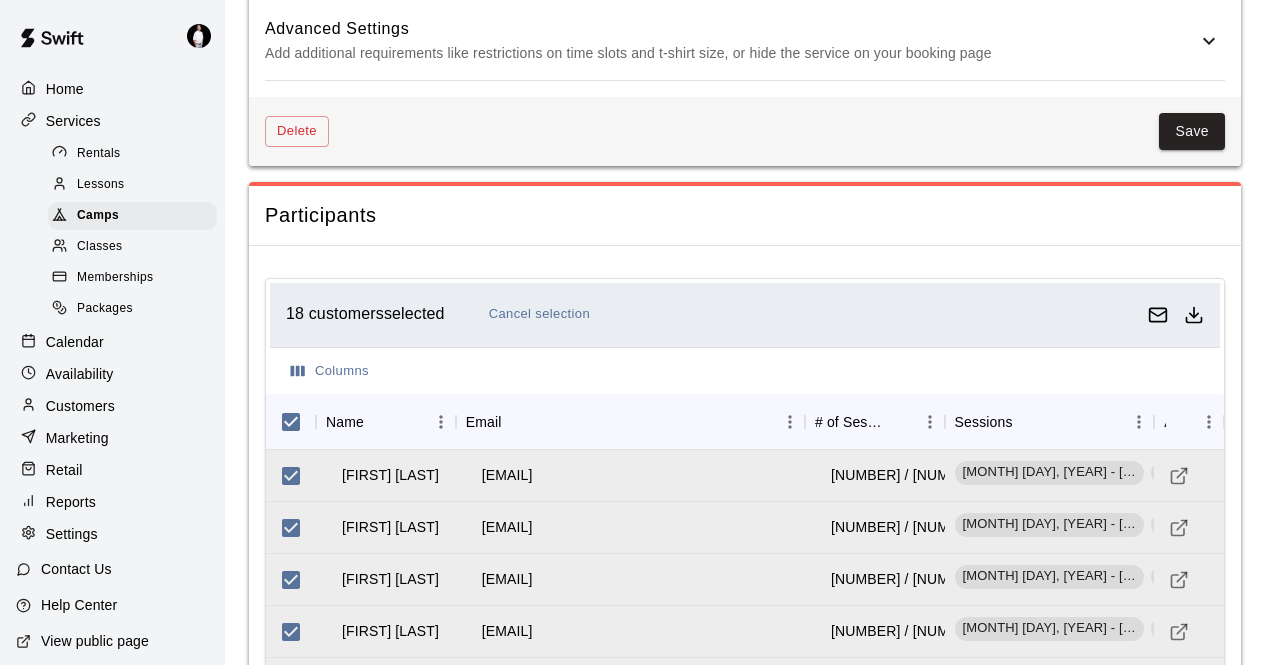 click 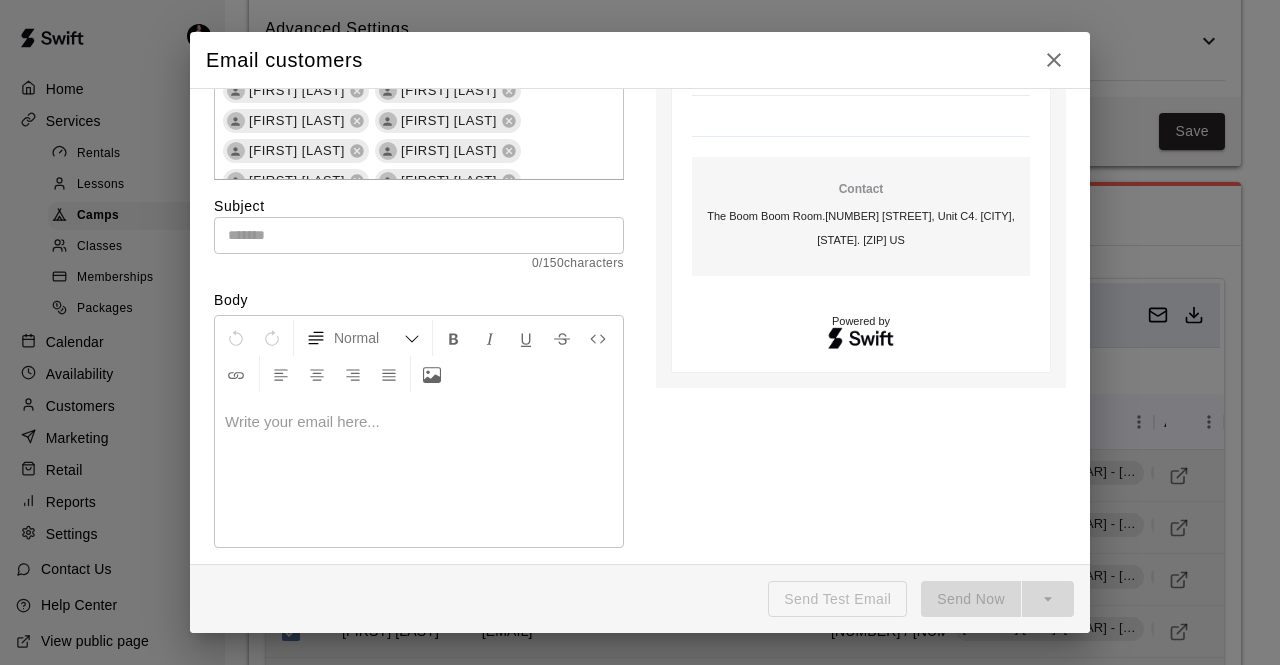 scroll, scrollTop: 189, scrollLeft: 0, axis: vertical 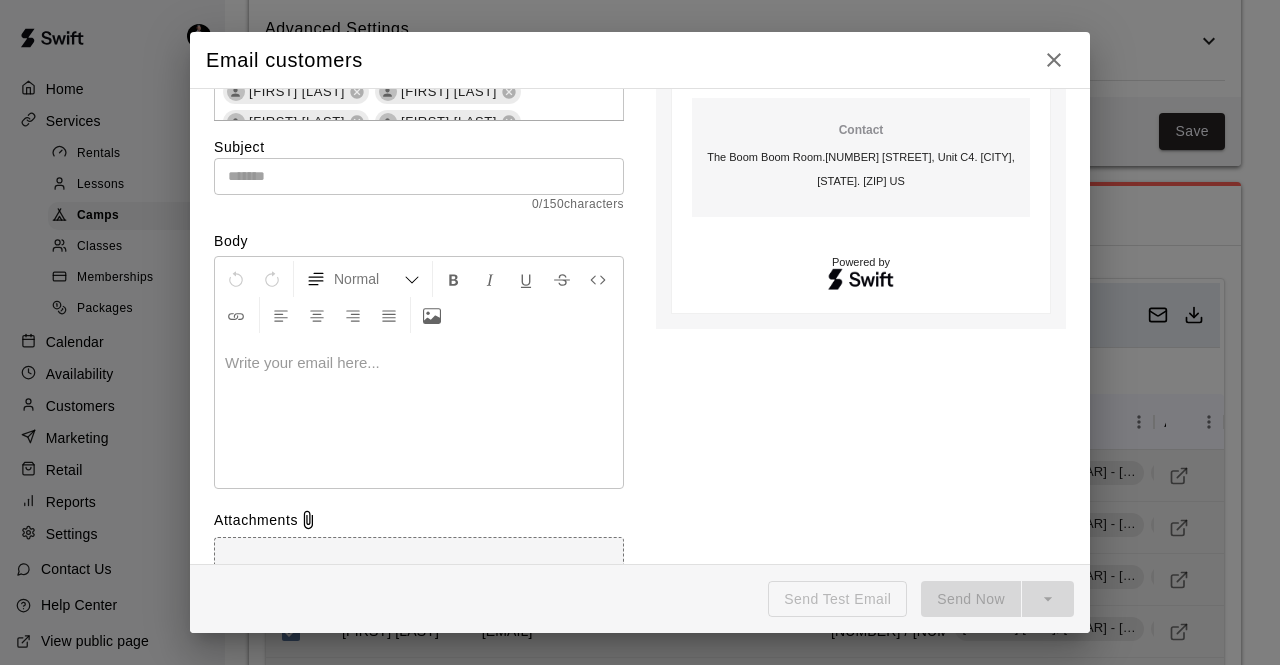click at bounding box center (419, 413) 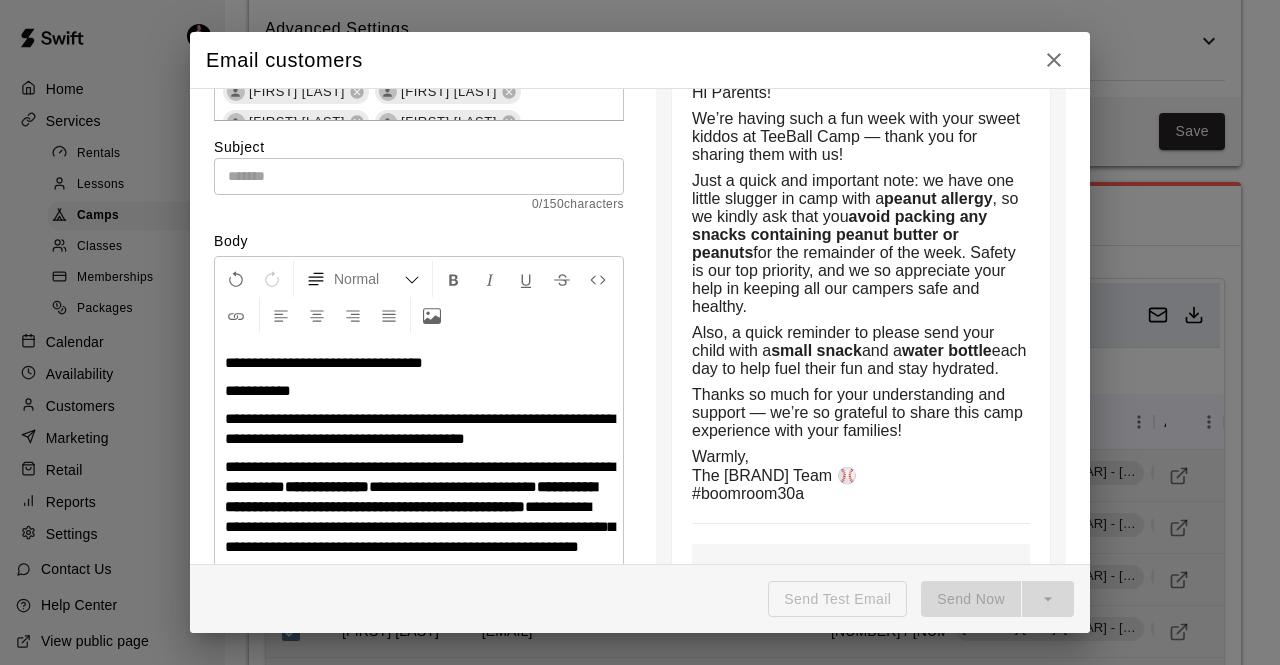 scroll, scrollTop: 405, scrollLeft: 0, axis: vertical 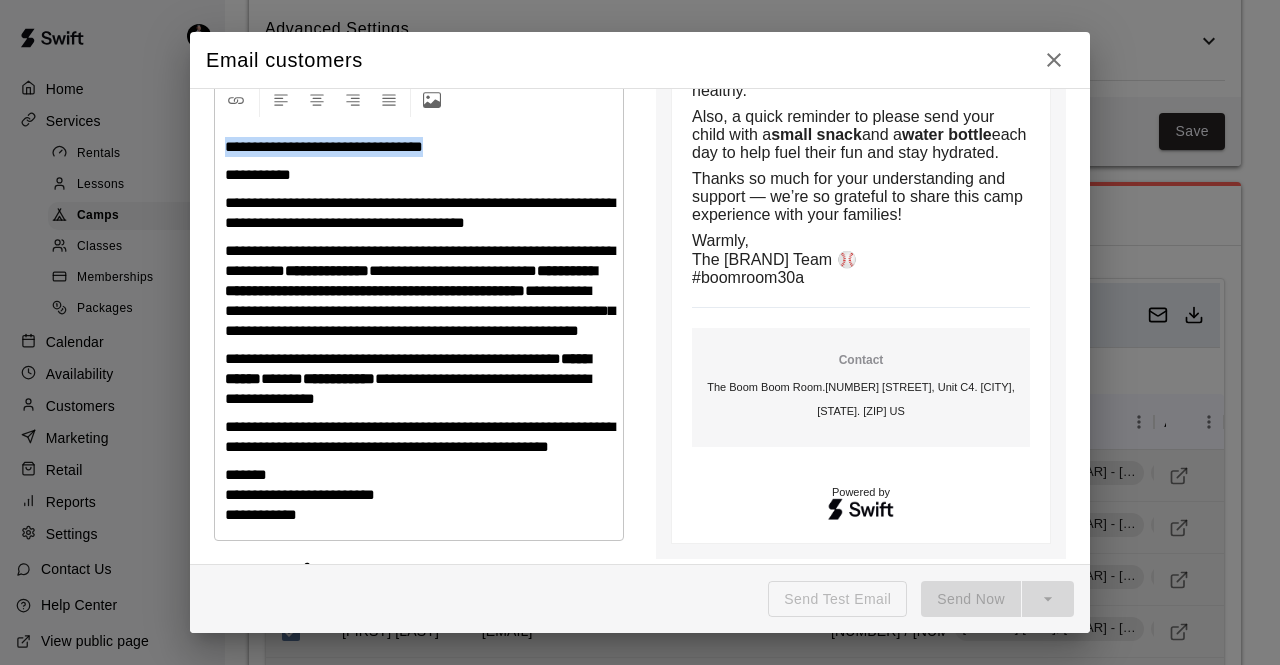 drag, startPoint x: 488, startPoint y: 132, endPoint x: 223, endPoint y: 140, distance: 265.12073 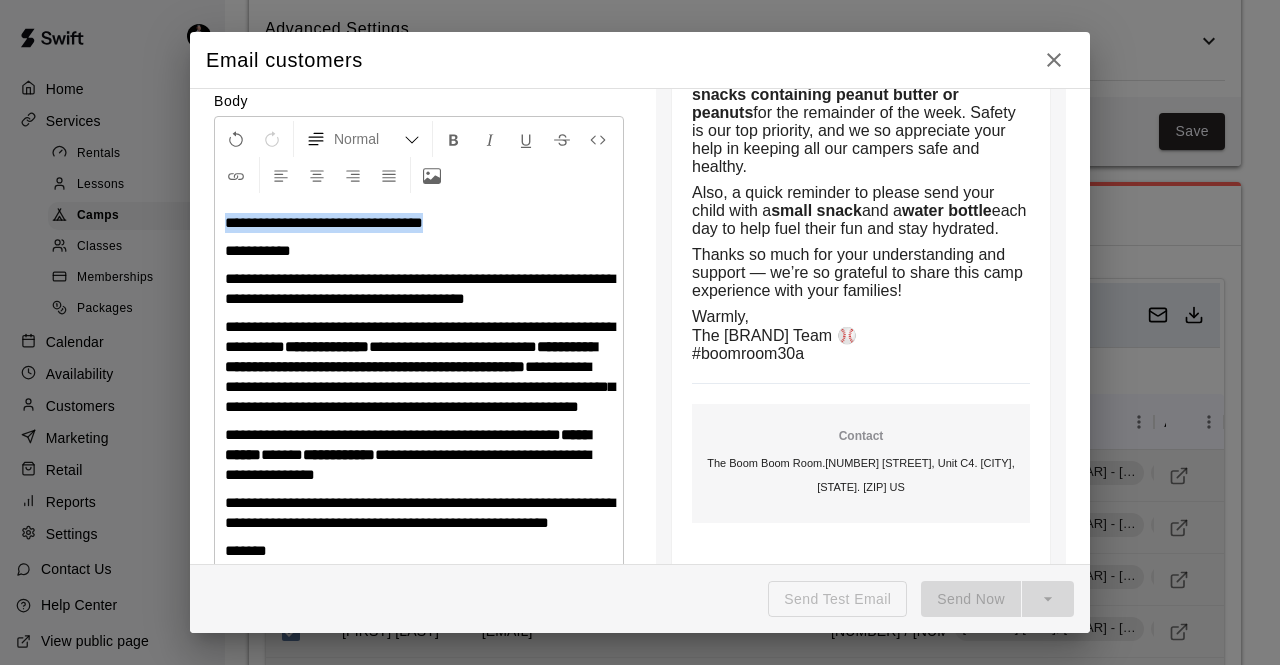 scroll, scrollTop: 183, scrollLeft: 0, axis: vertical 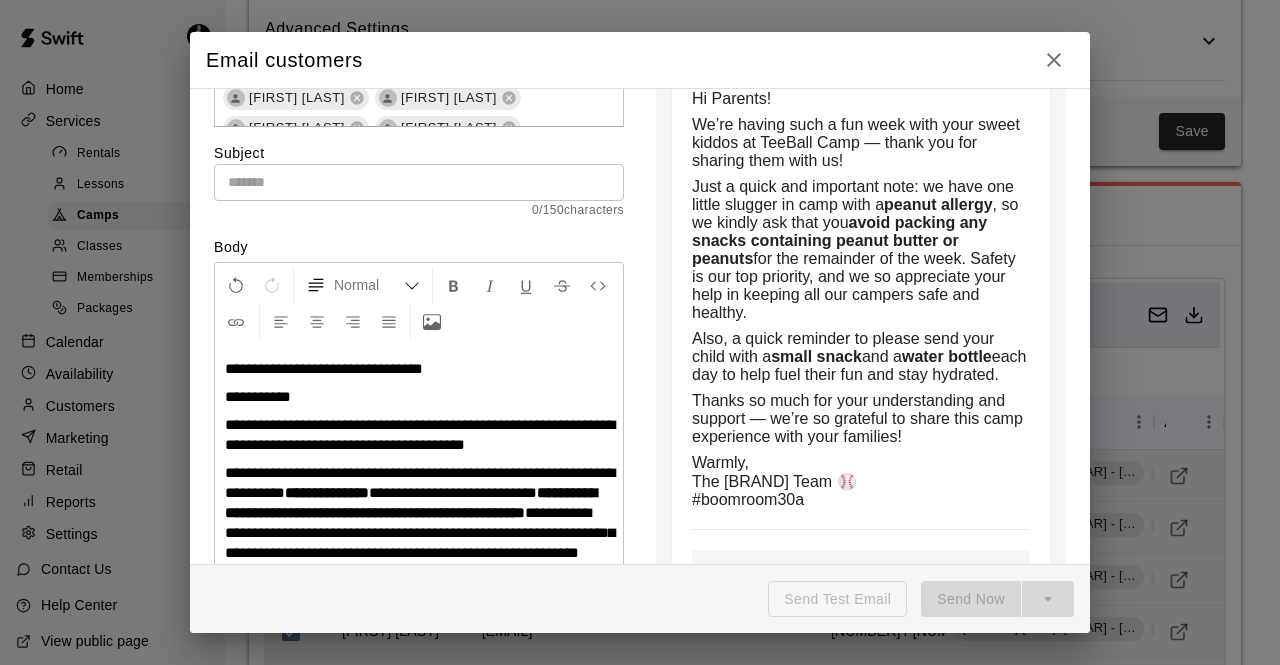 click at bounding box center (419, 182) 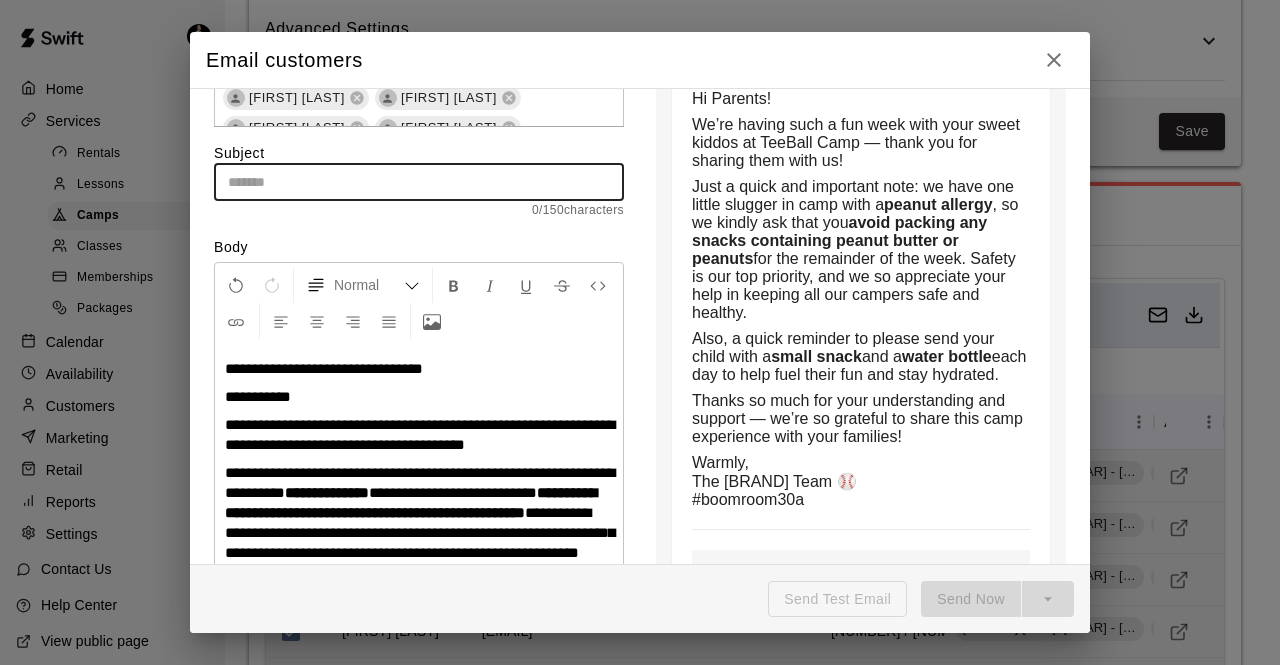 paste on "**********" 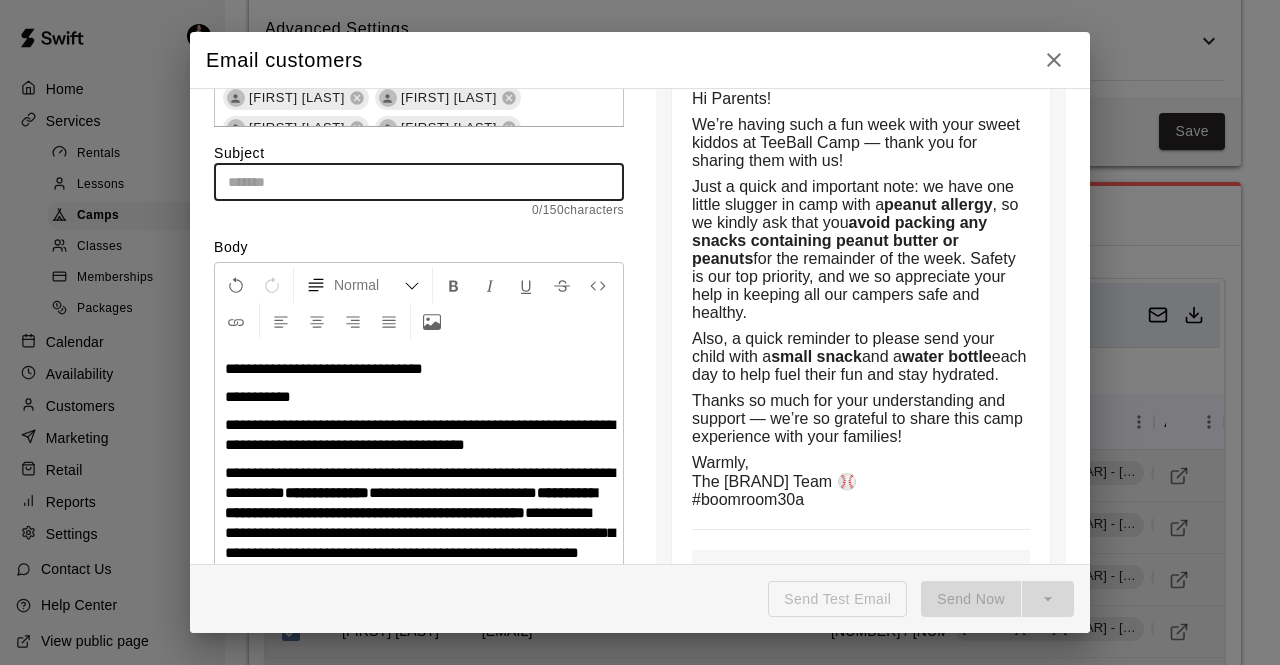type on "**********" 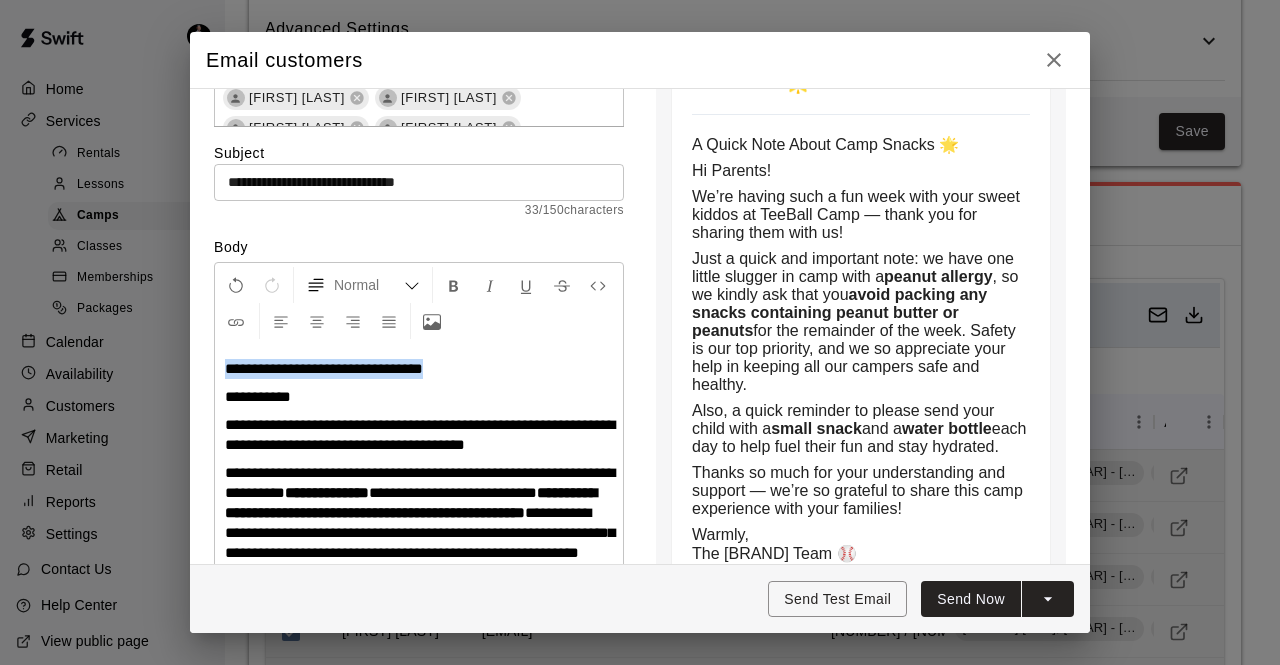 drag, startPoint x: 501, startPoint y: 375, endPoint x: 224, endPoint y: 358, distance: 277.52118 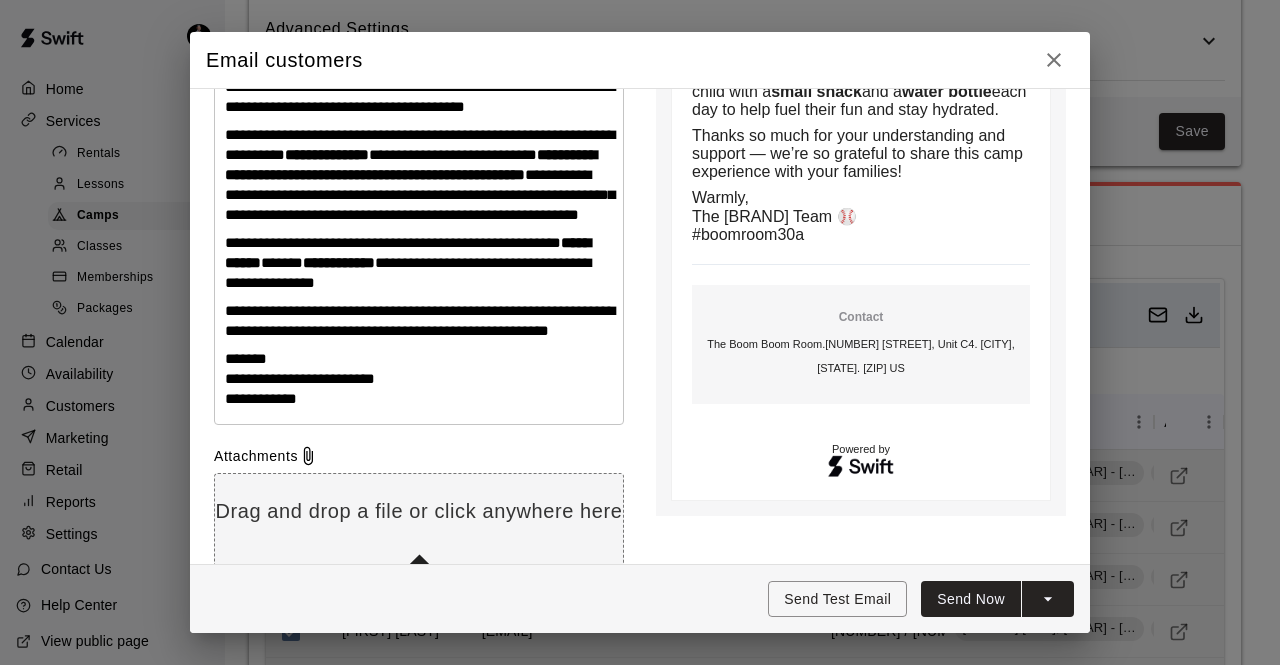 scroll, scrollTop: 628, scrollLeft: 0, axis: vertical 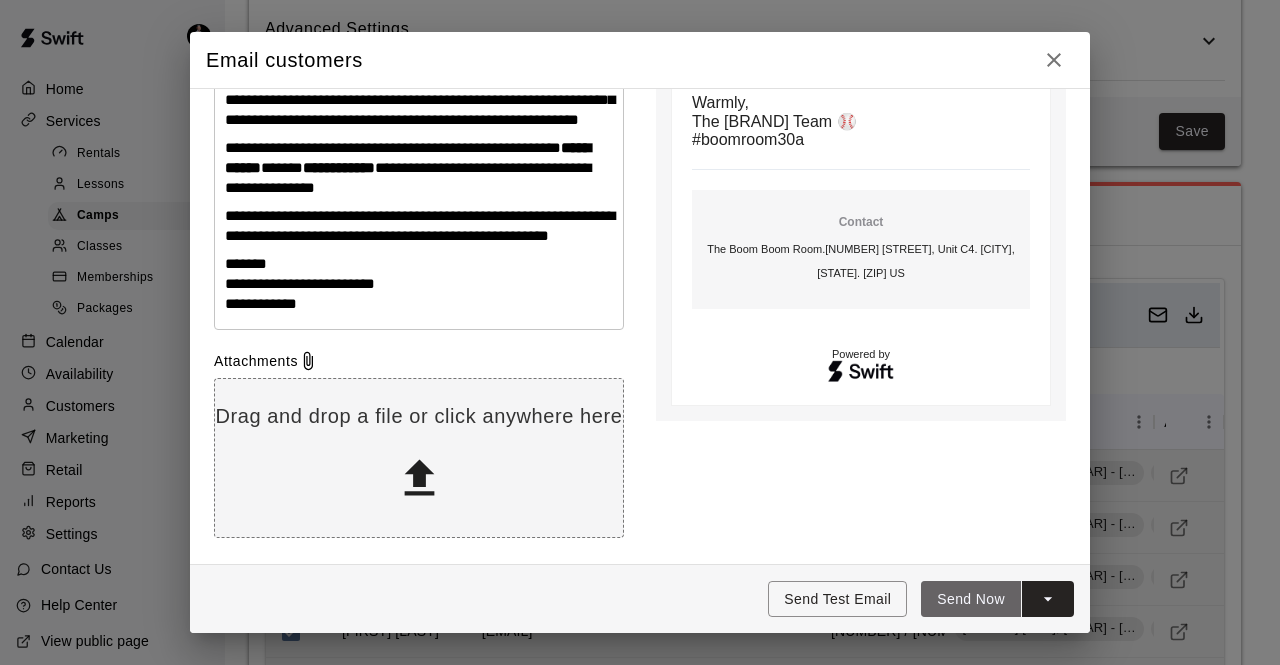 click on "Send Now" at bounding box center [971, 599] 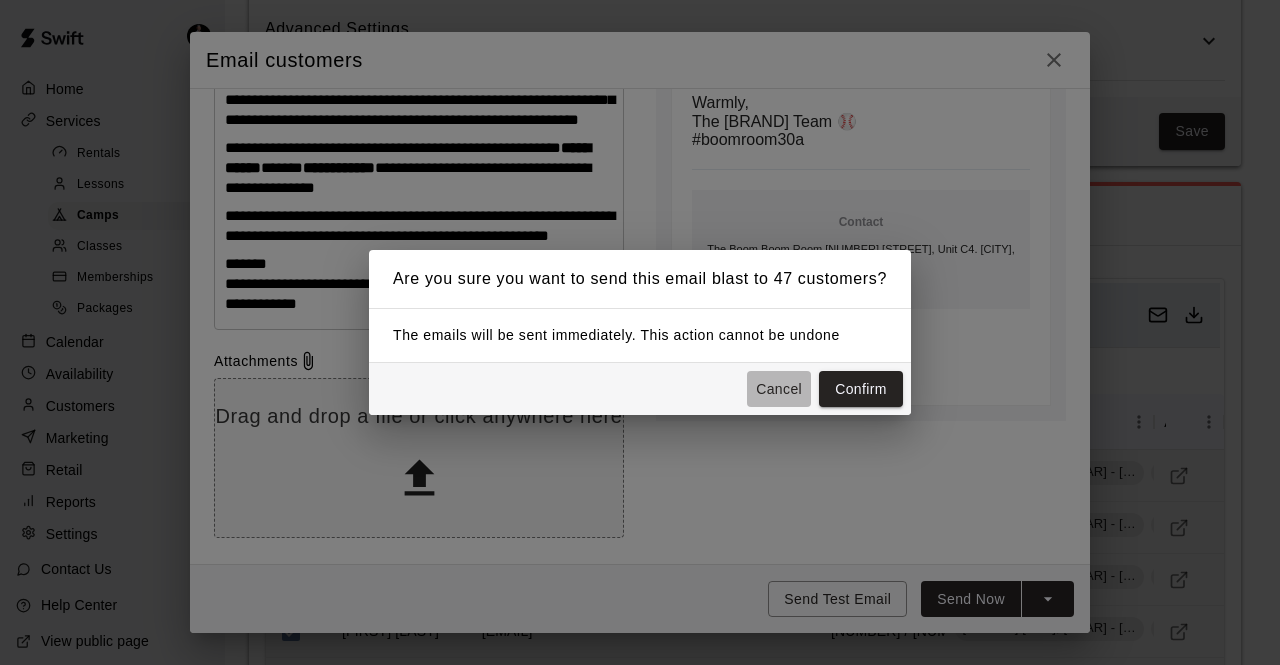 click on "Cancel" at bounding box center (779, 389) 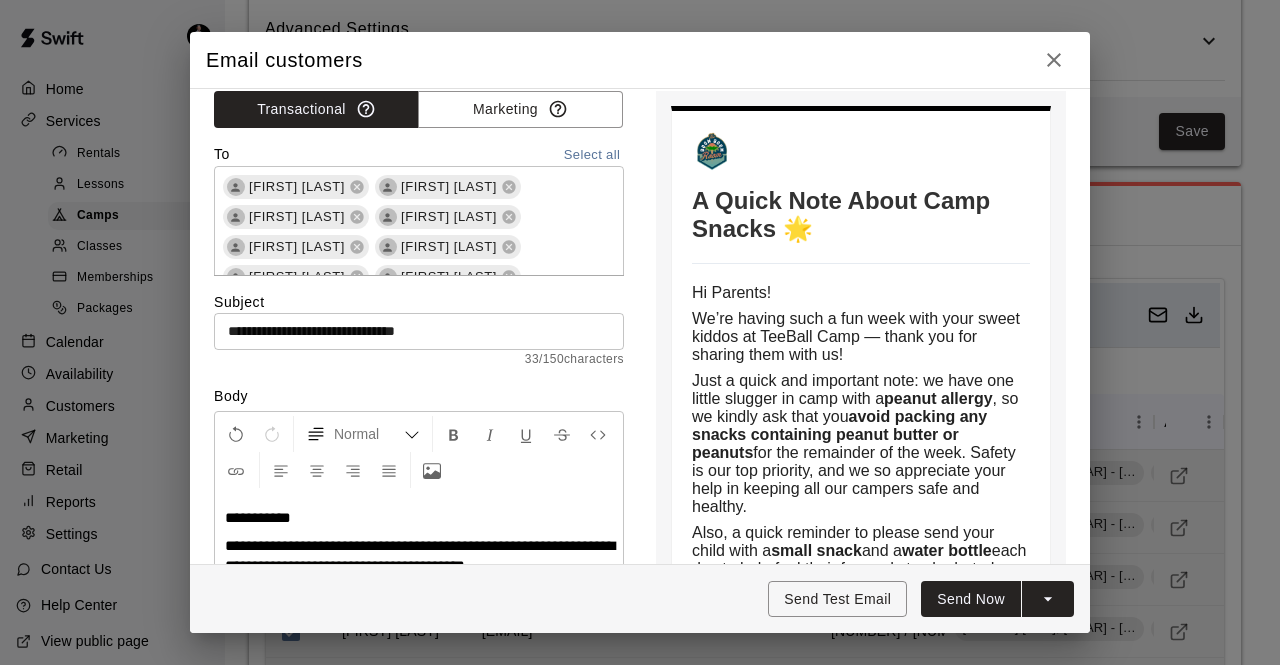 scroll, scrollTop: 0, scrollLeft: 0, axis: both 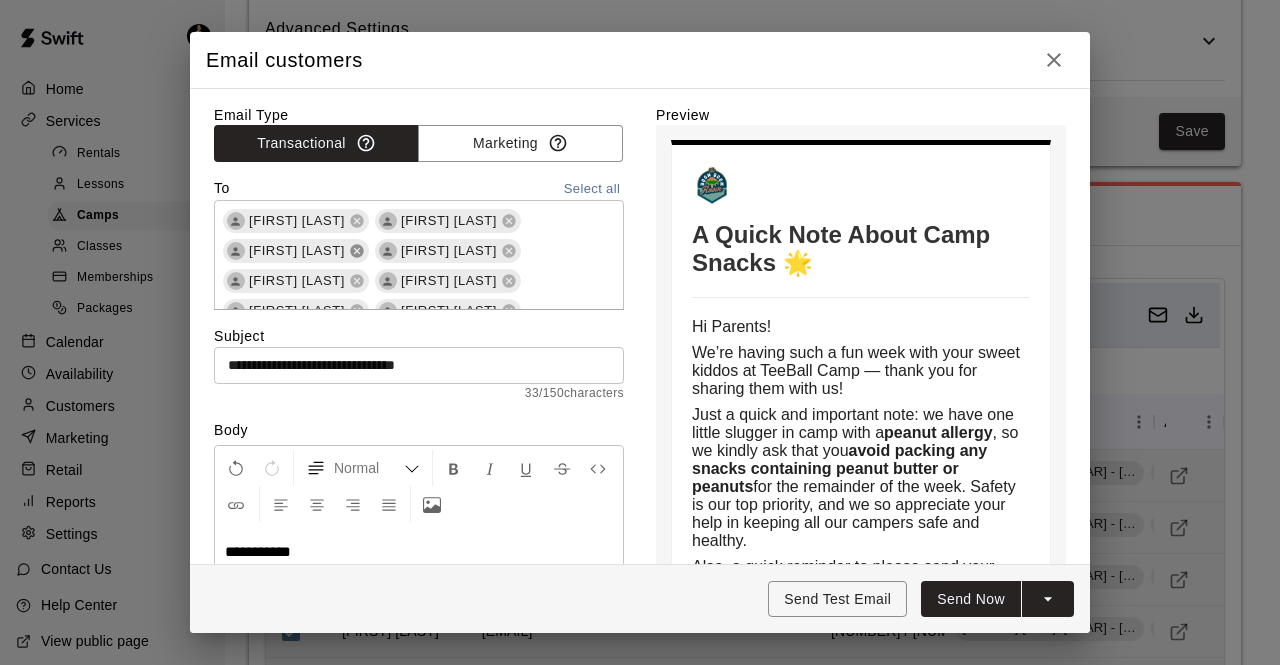 click 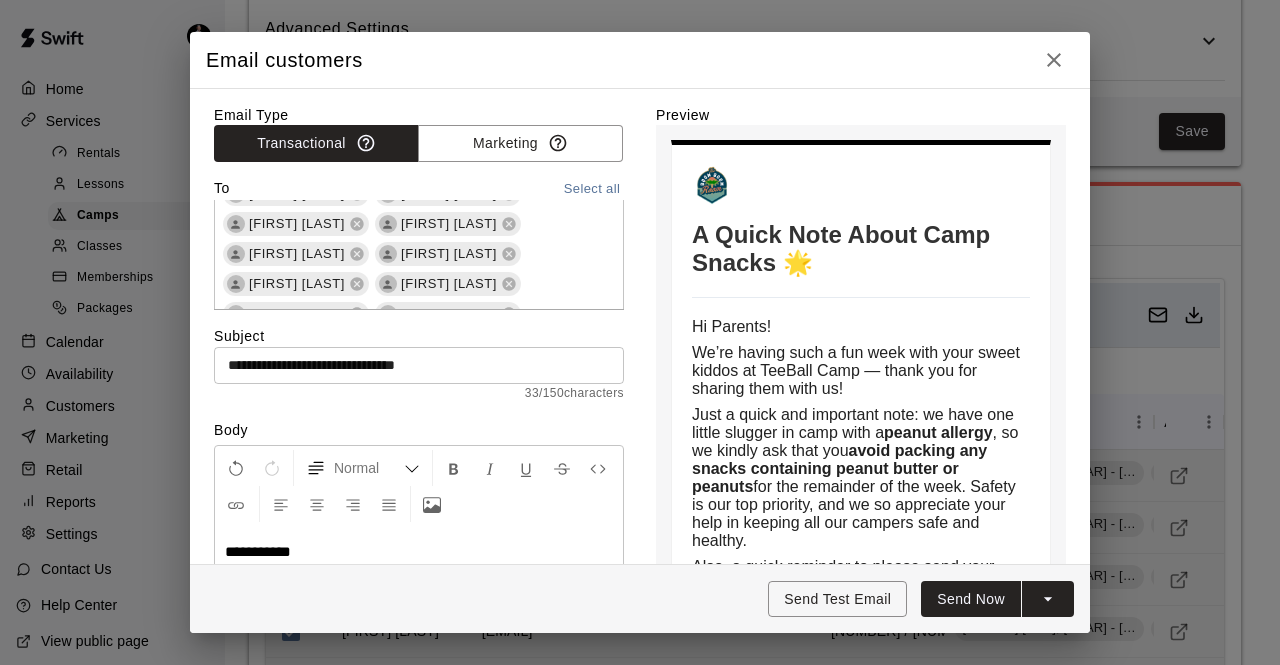 scroll, scrollTop: 40, scrollLeft: 0, axis: vertical 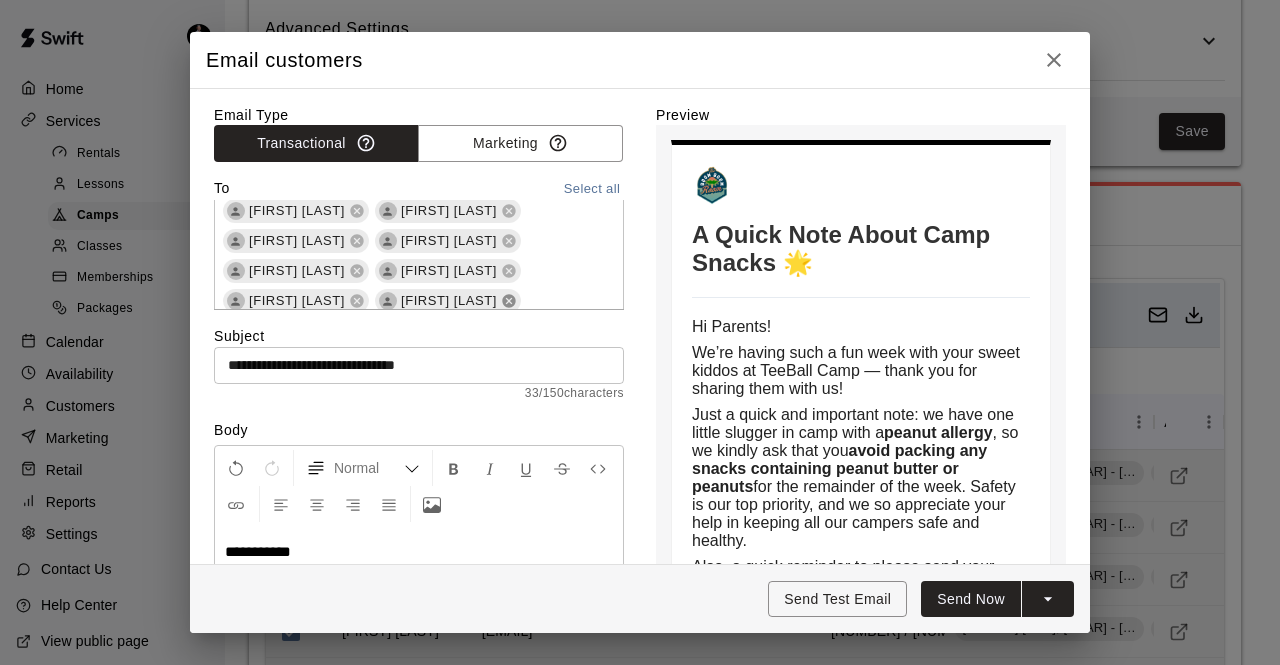click 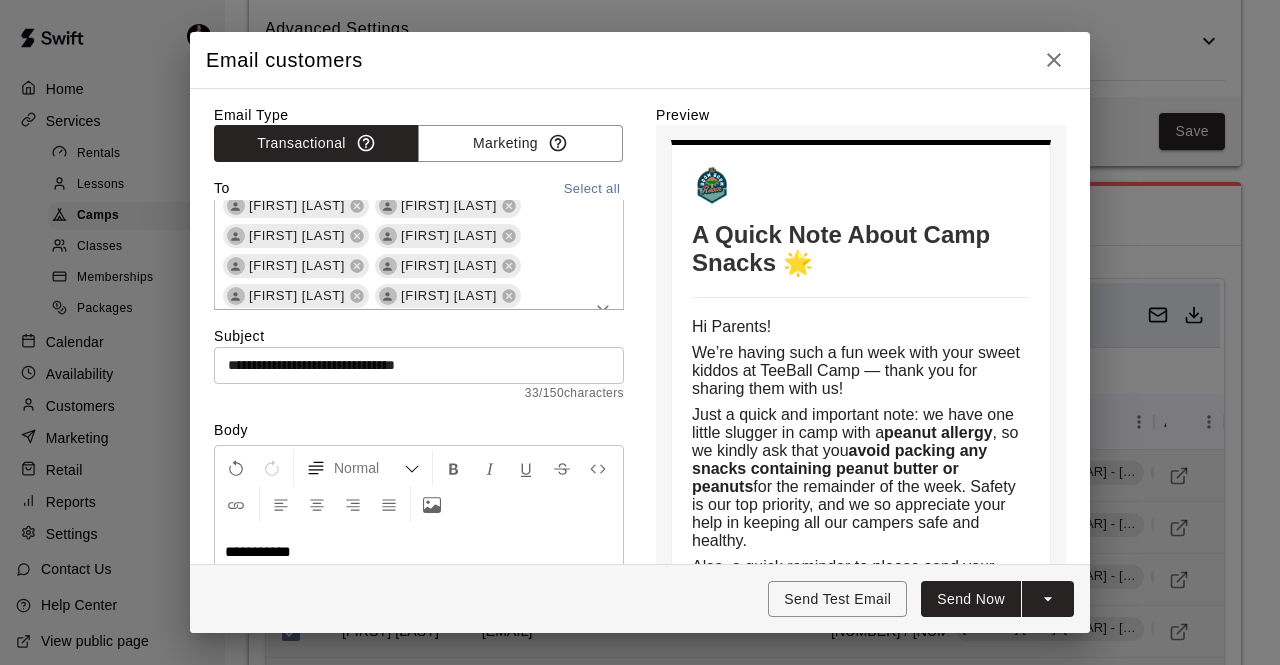 scroll, scrollTop: 226, scrollLeft: 0, axis: vertical 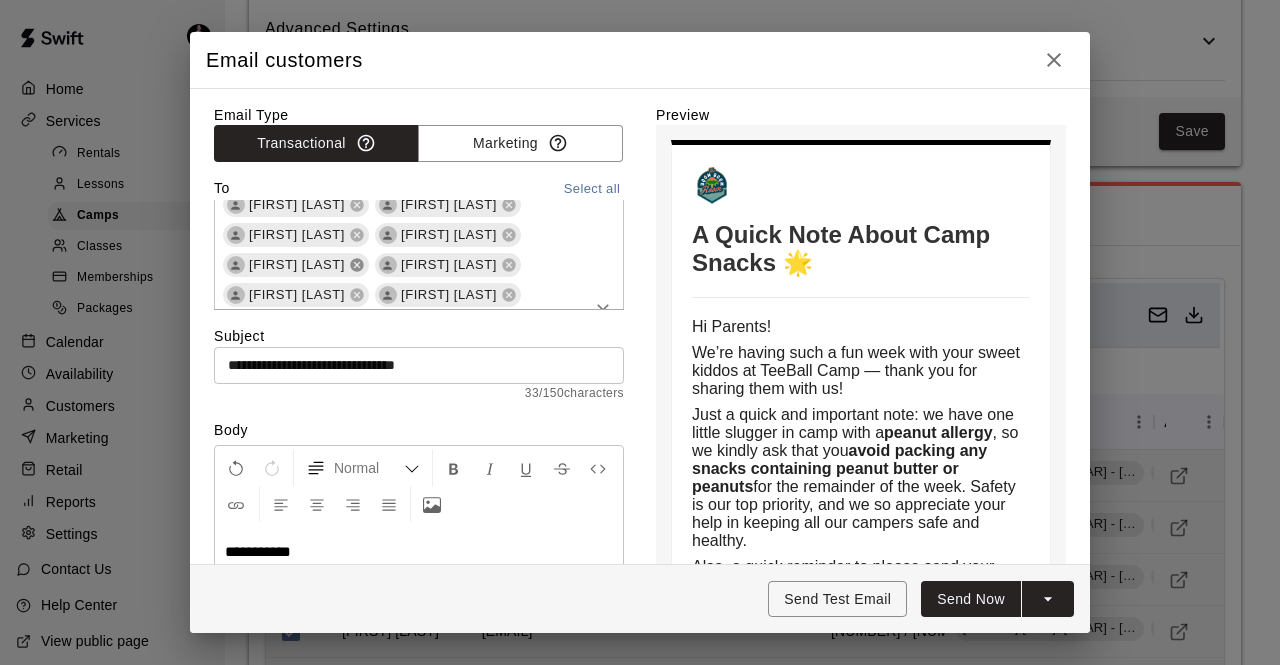 click 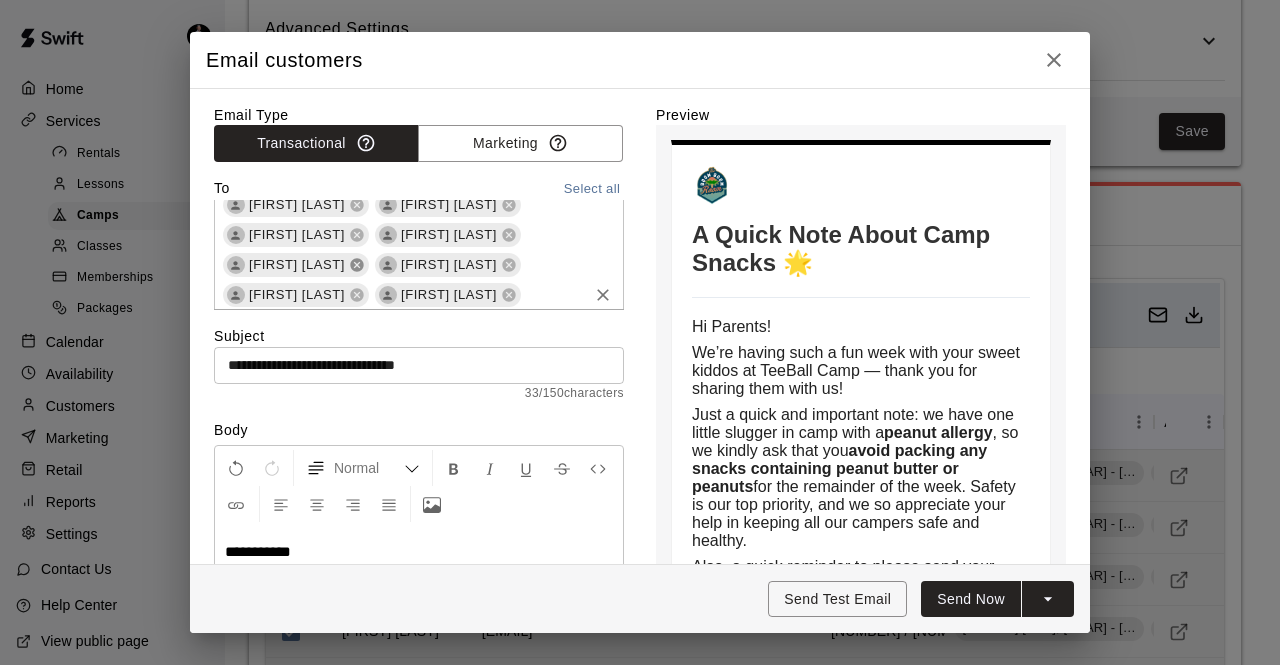 click 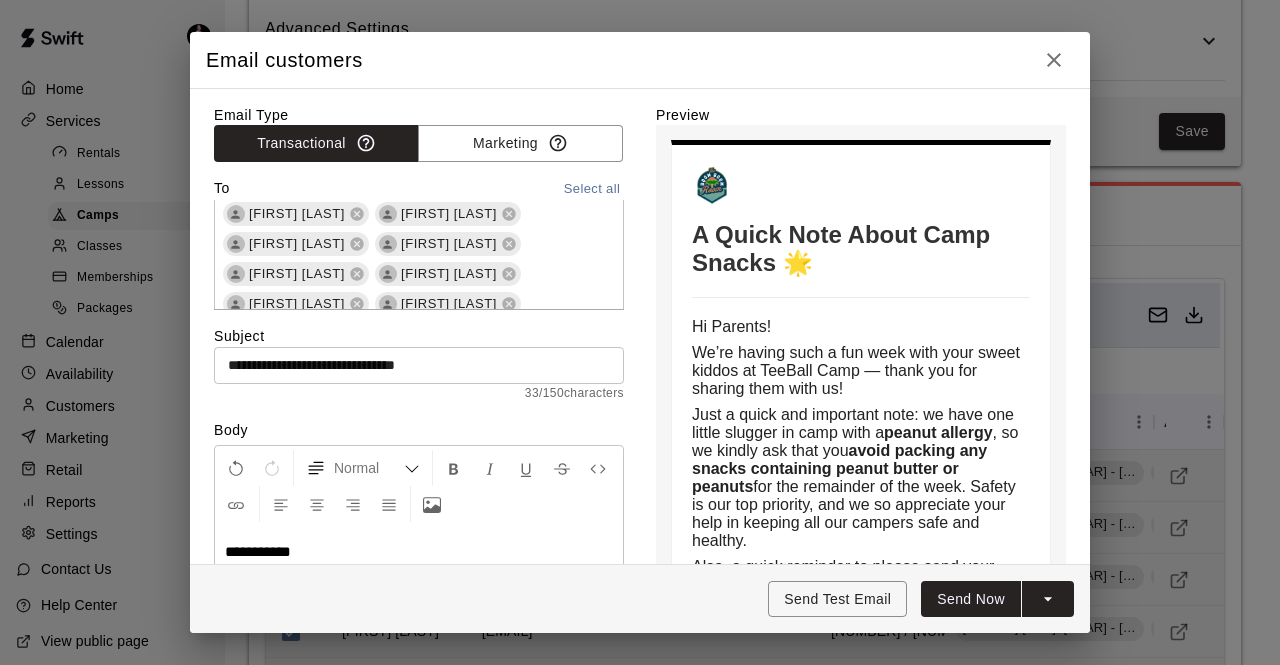 scroll, scrollTop: 217, scrollLeft: 0, axis: vertical 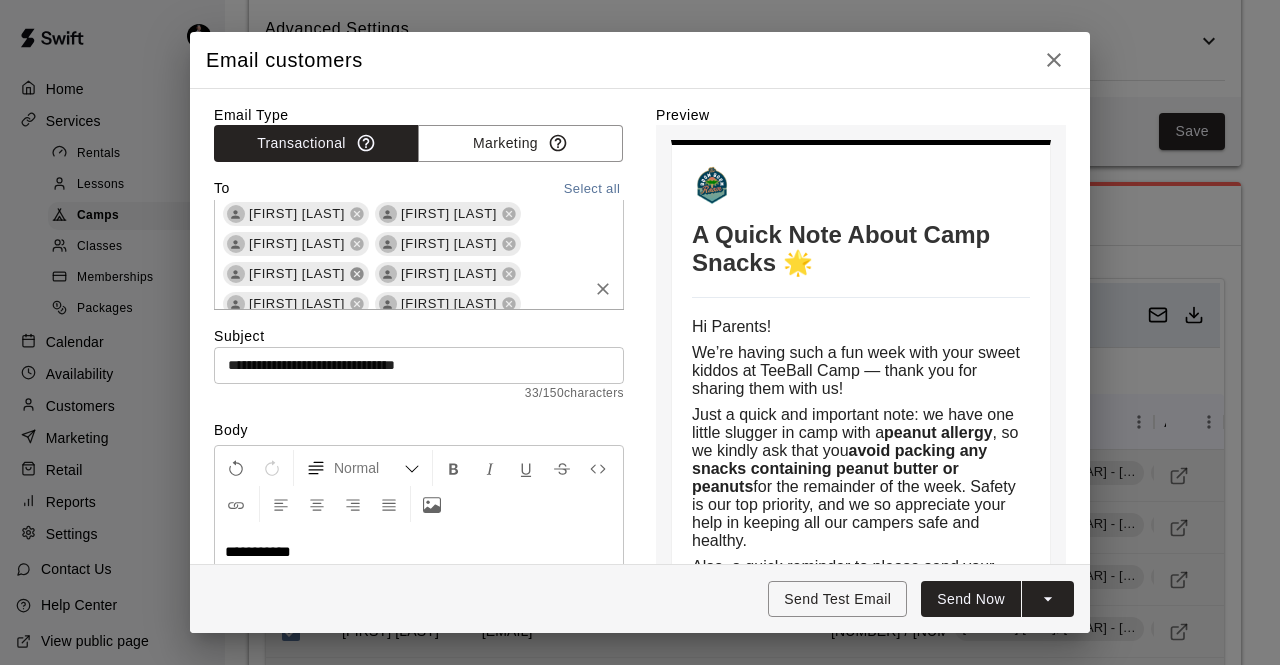 click 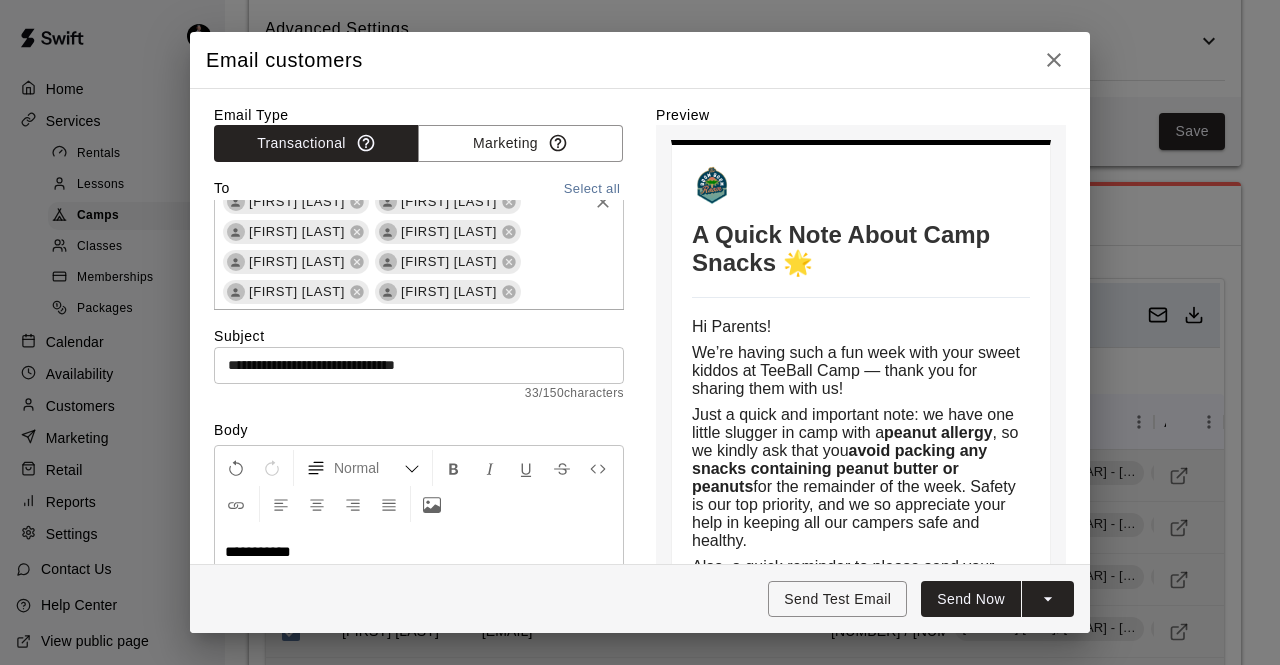scroll, scrollTop: 290, scrollLeft: 0, axis: vertical 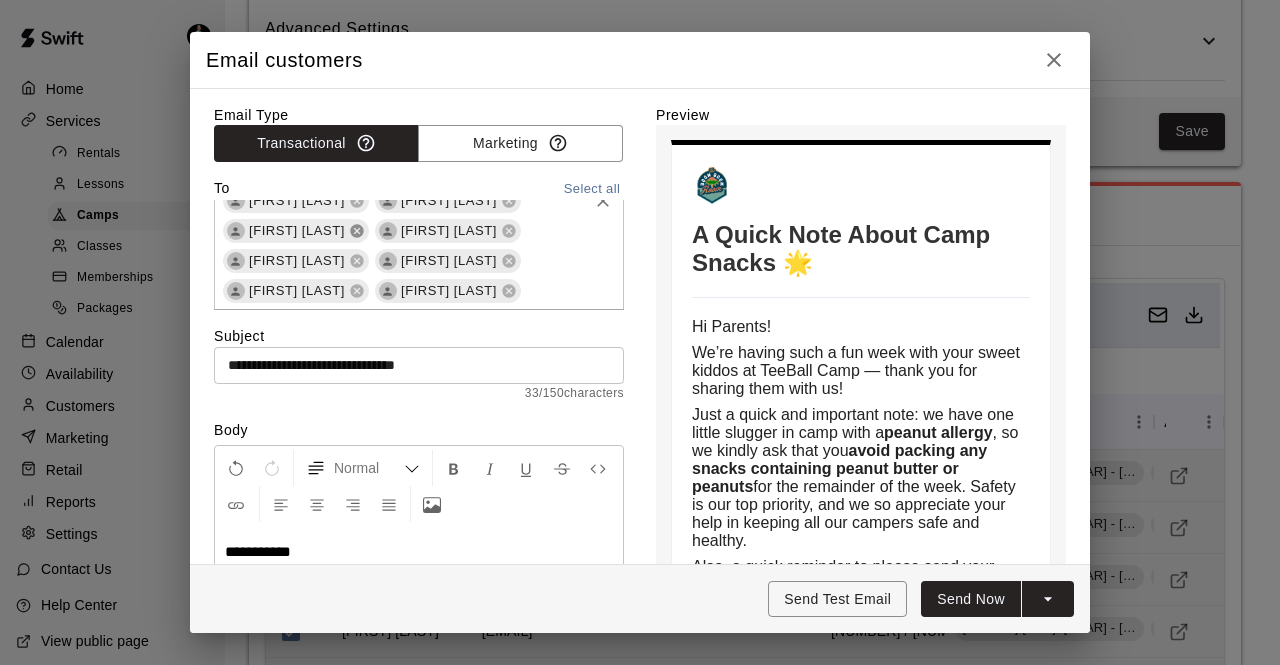 click 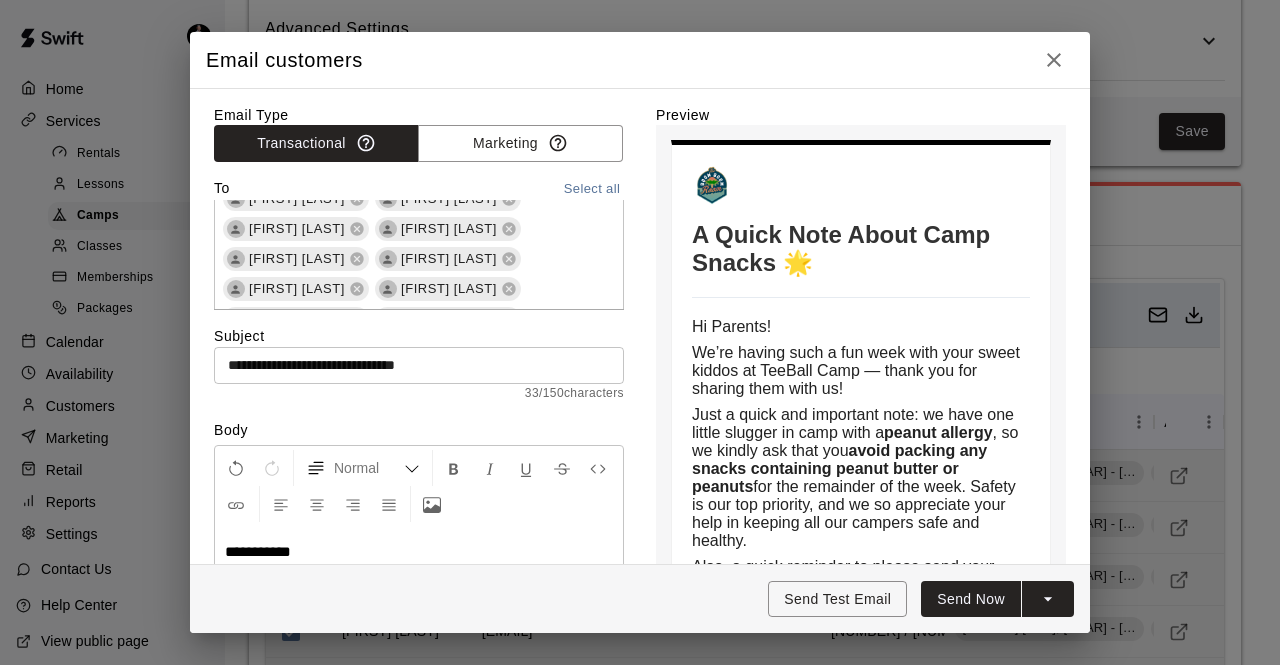 scroll, scrollTop: 430, scrollLeft: 0, axis: vertical 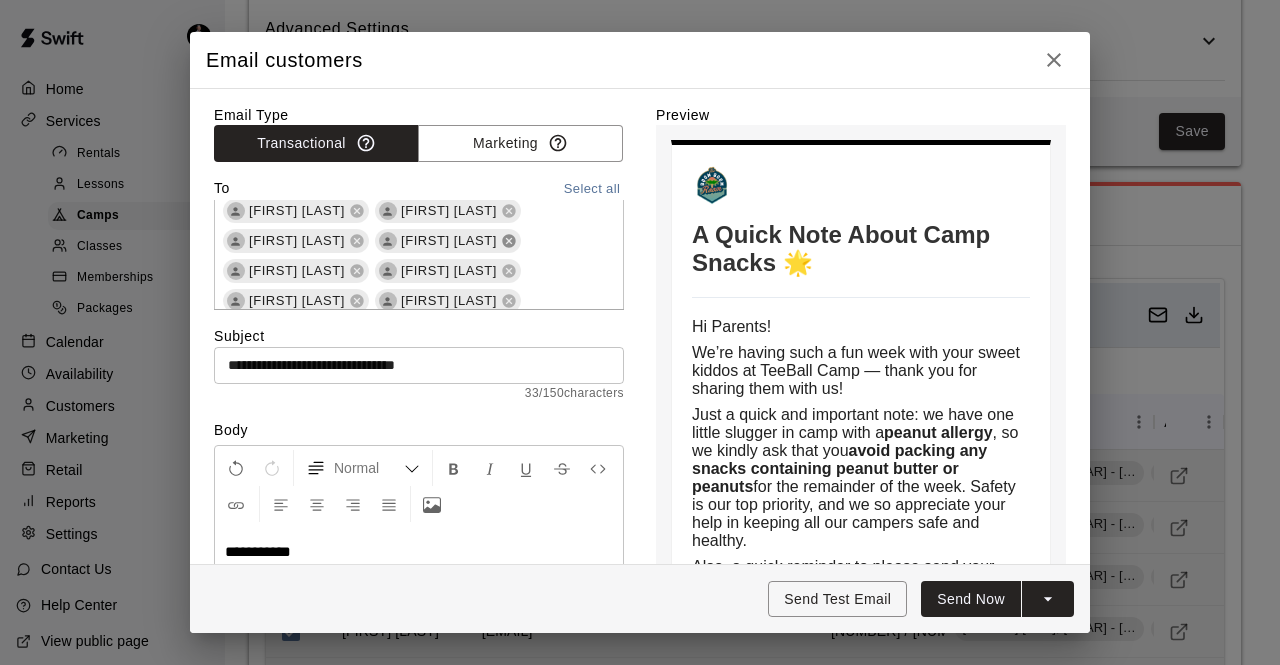 click 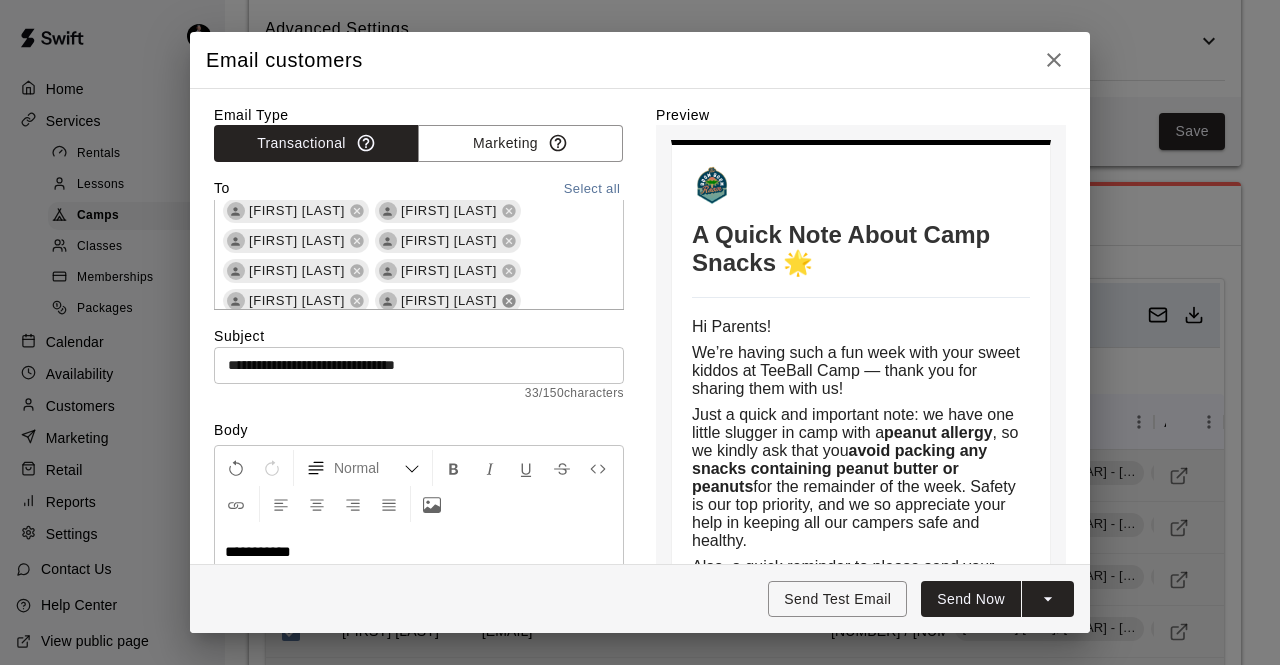 click 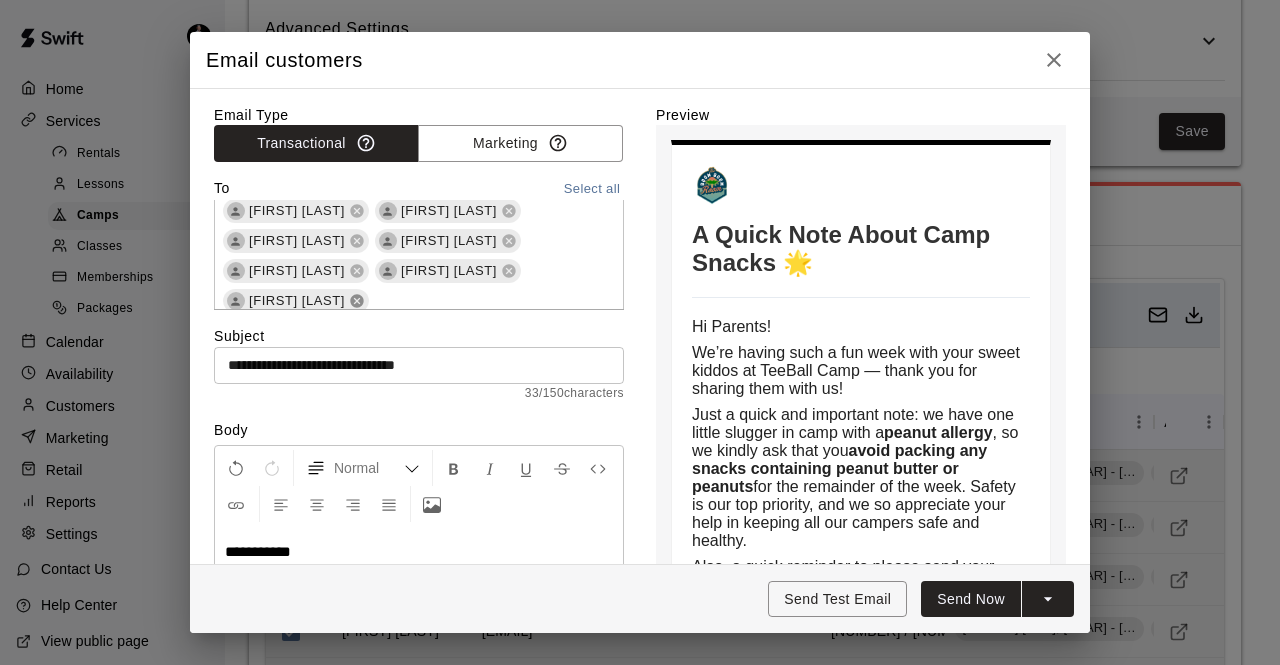 click 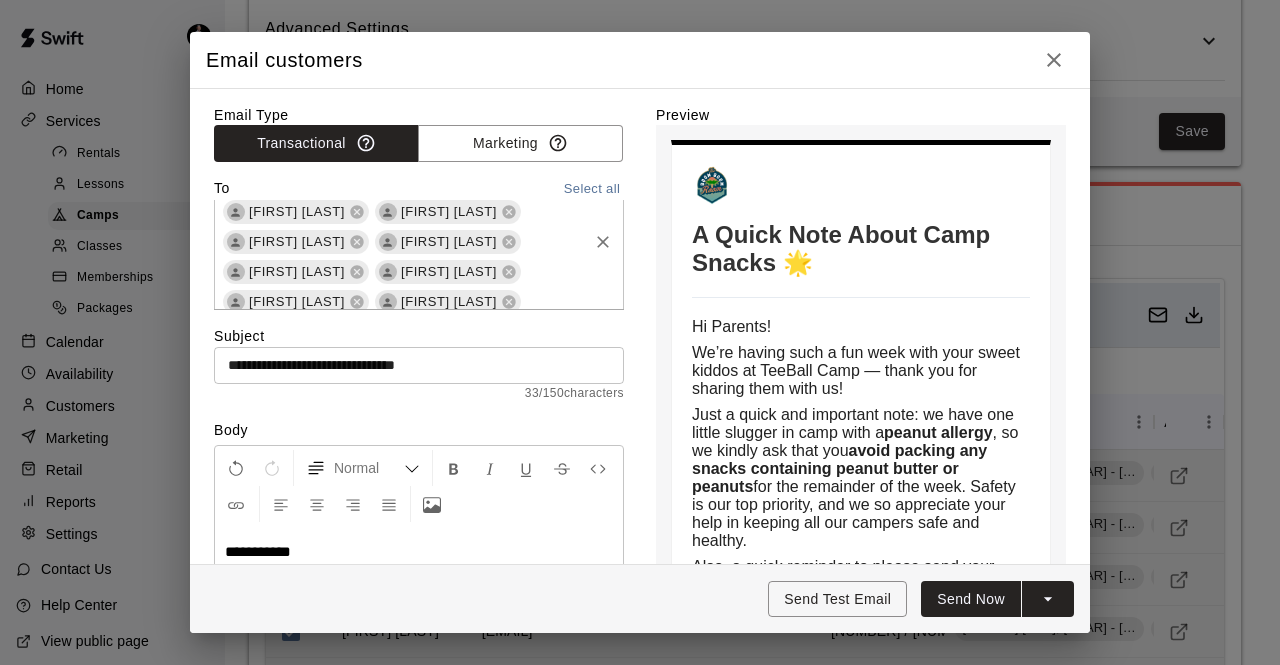 scroll, scrollTop: 413, scrollLeft: 0, axis: vertical 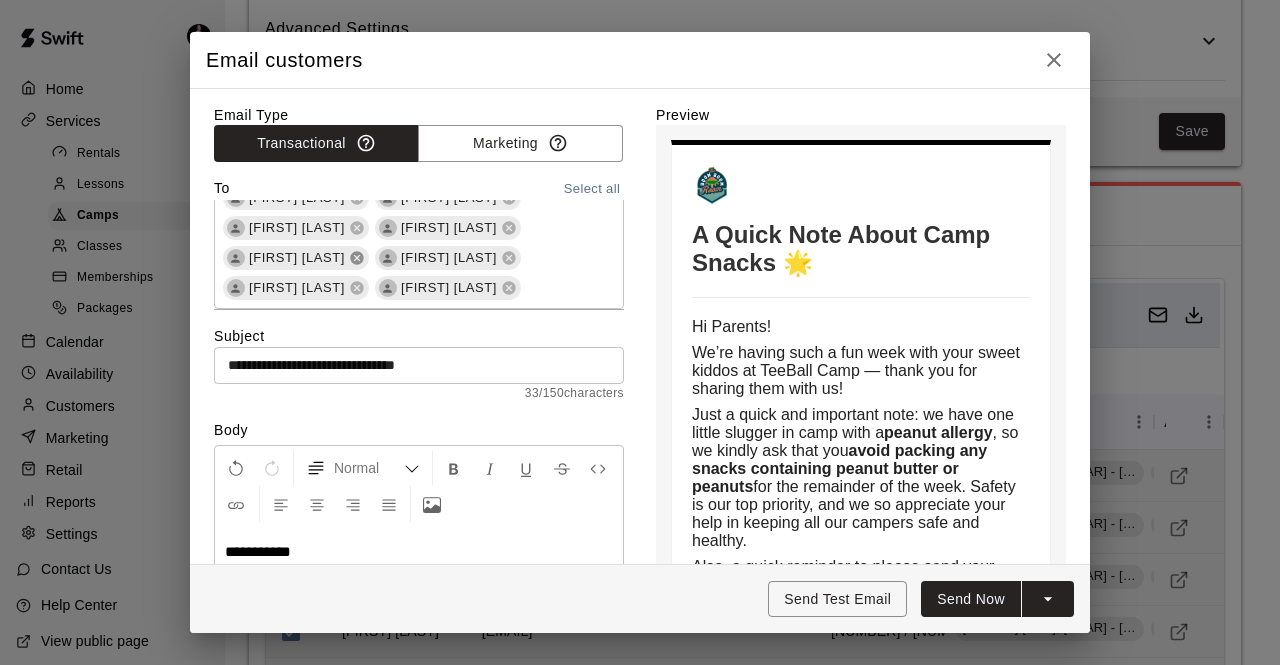 click 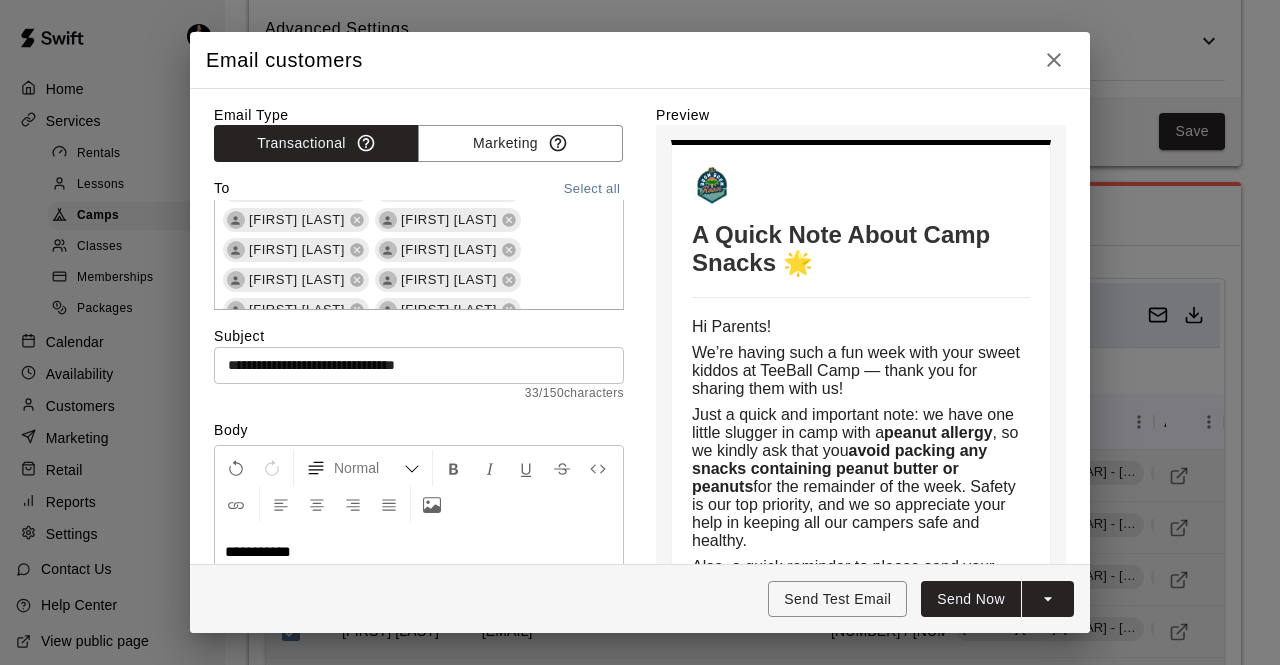scroll, scrollTop: 330, scrollLeft: 0, axis: vertical 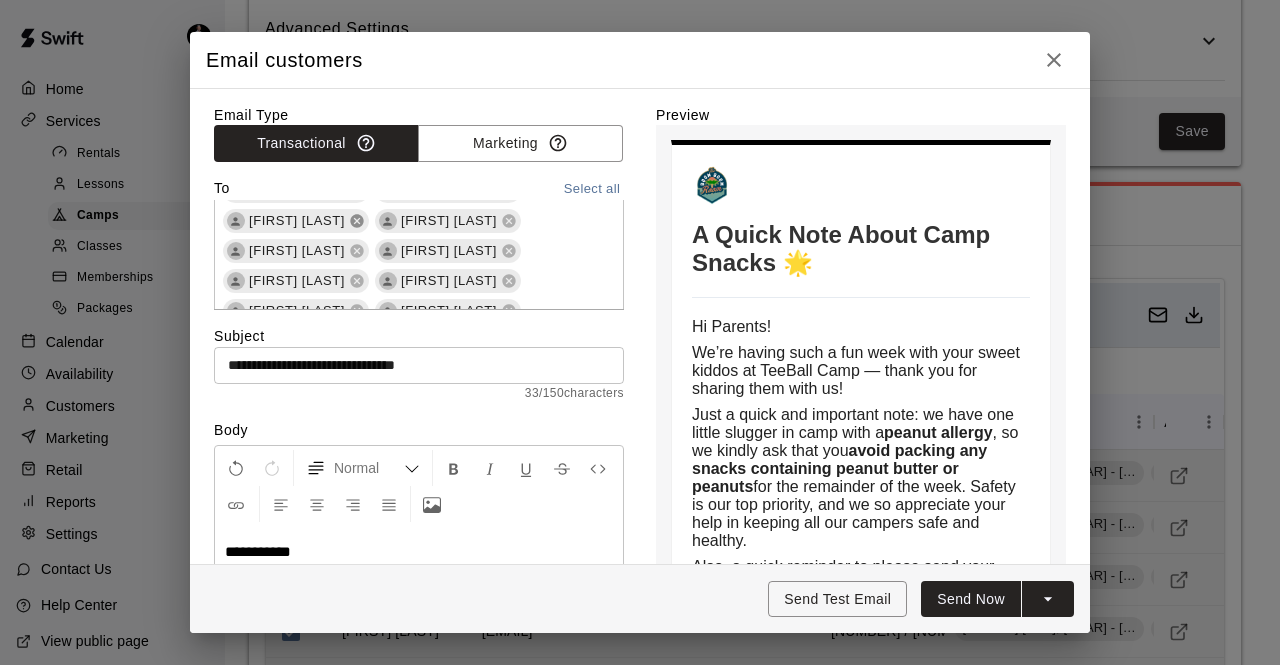 click 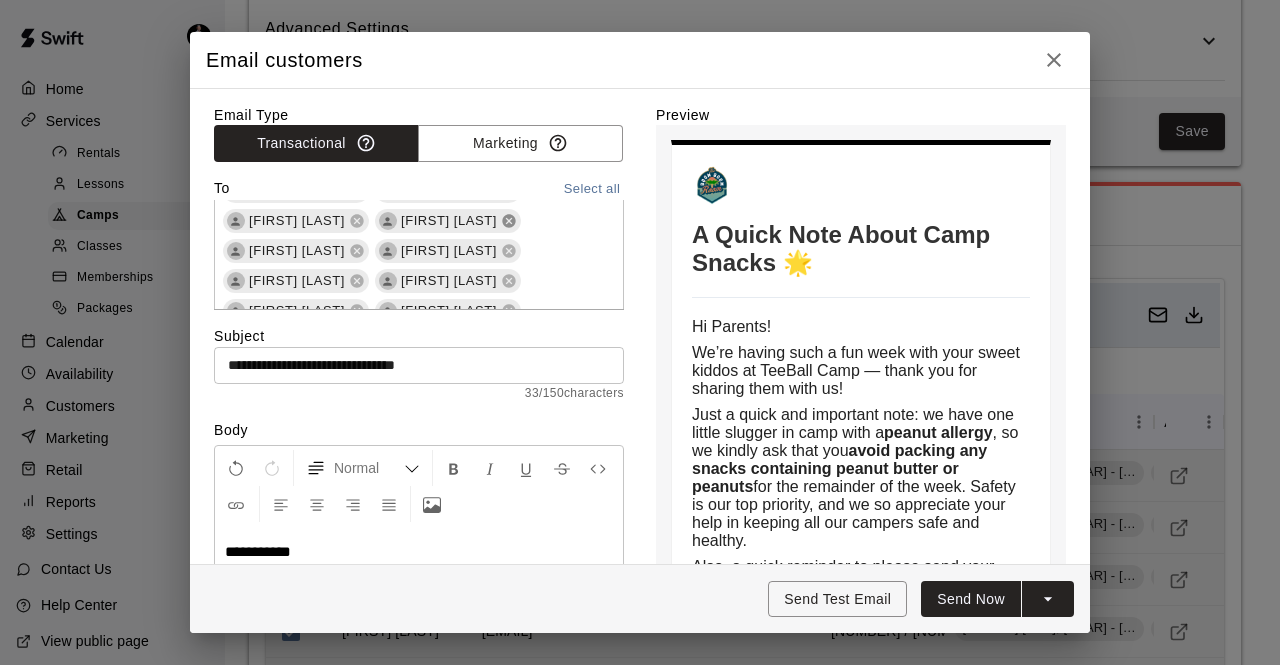 click 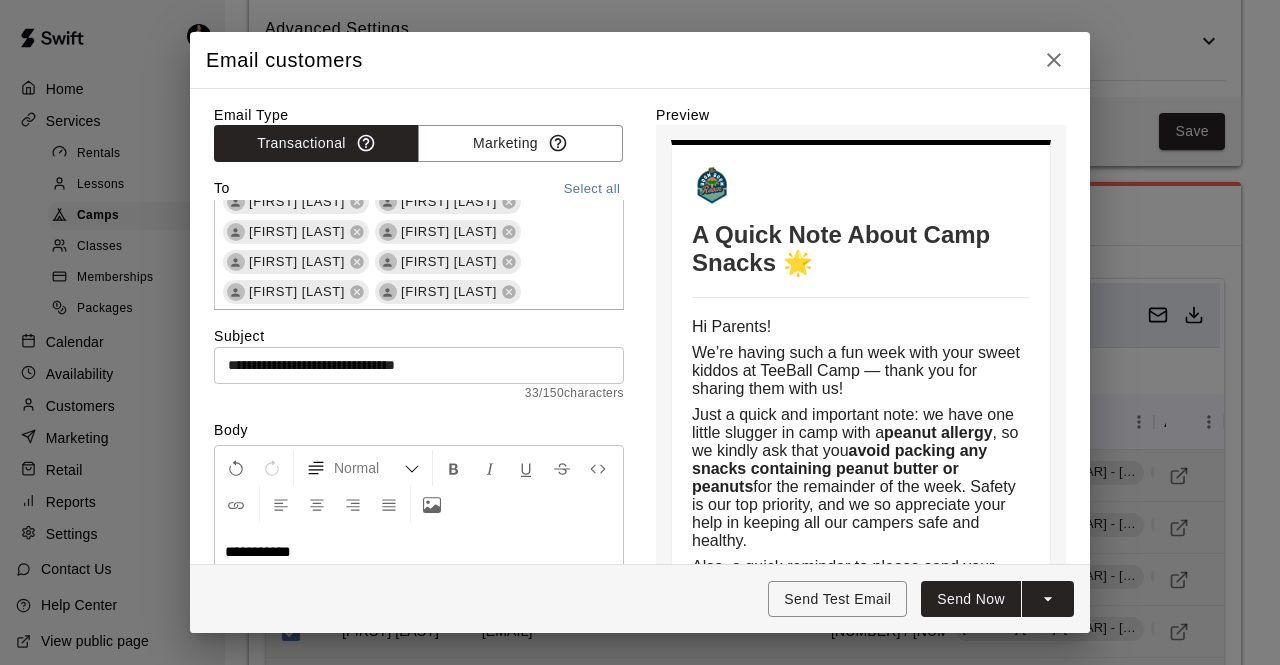 scroll, scrollTop: 360, scrollLeft: 0, axis: vertical 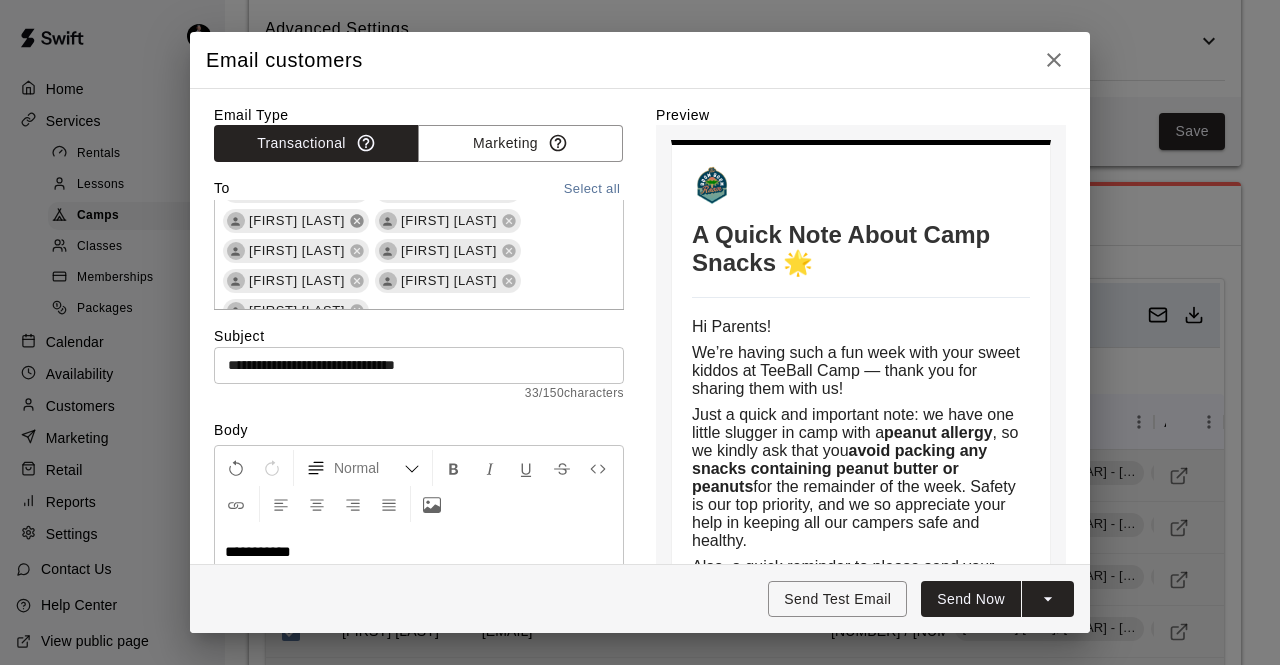 click 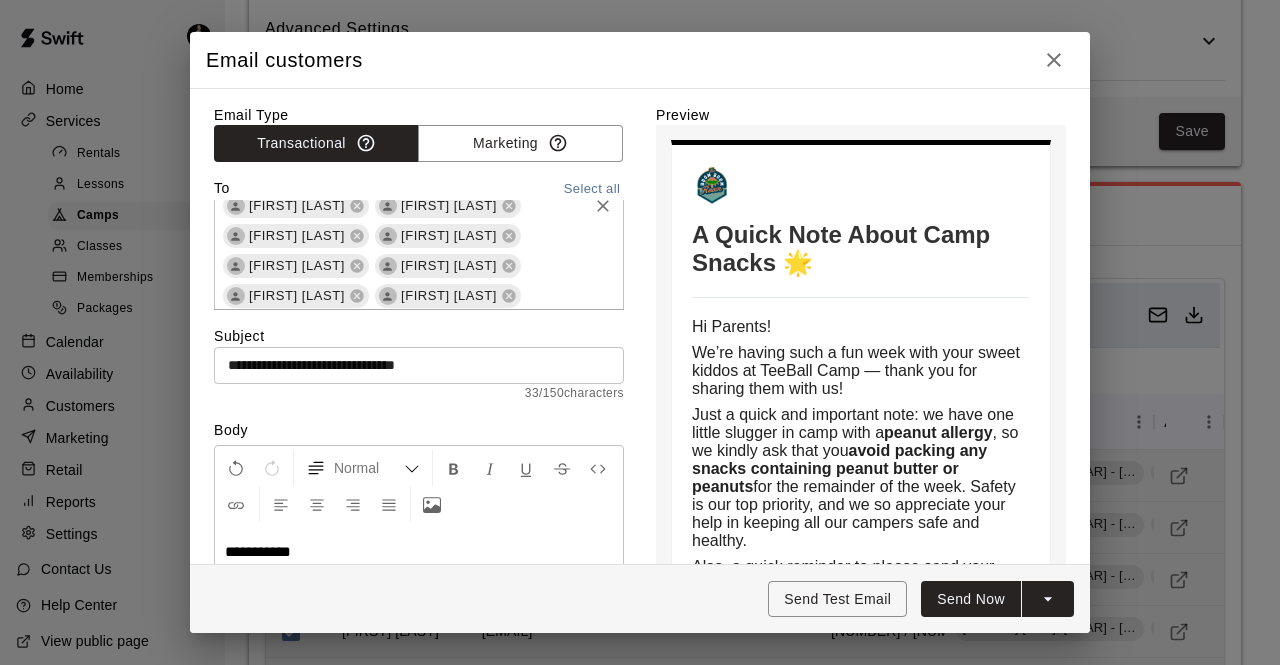 scroll, scrollTop: 294, scrollLeft: 0, axis: vertical 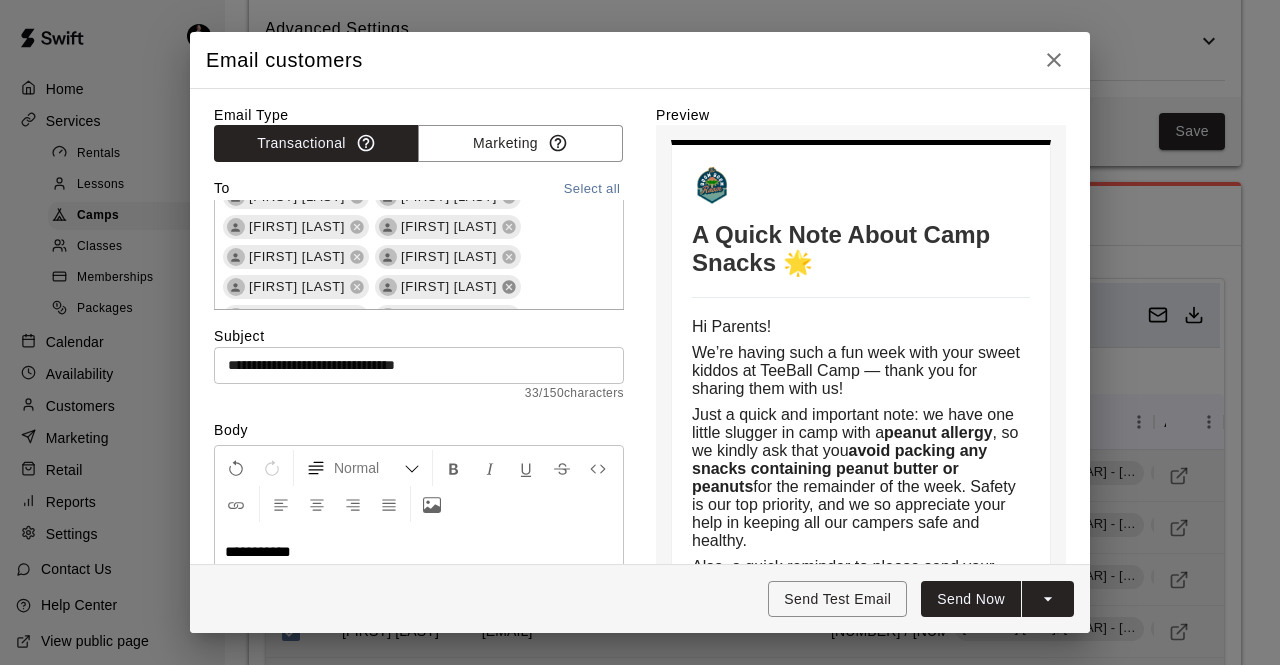 click 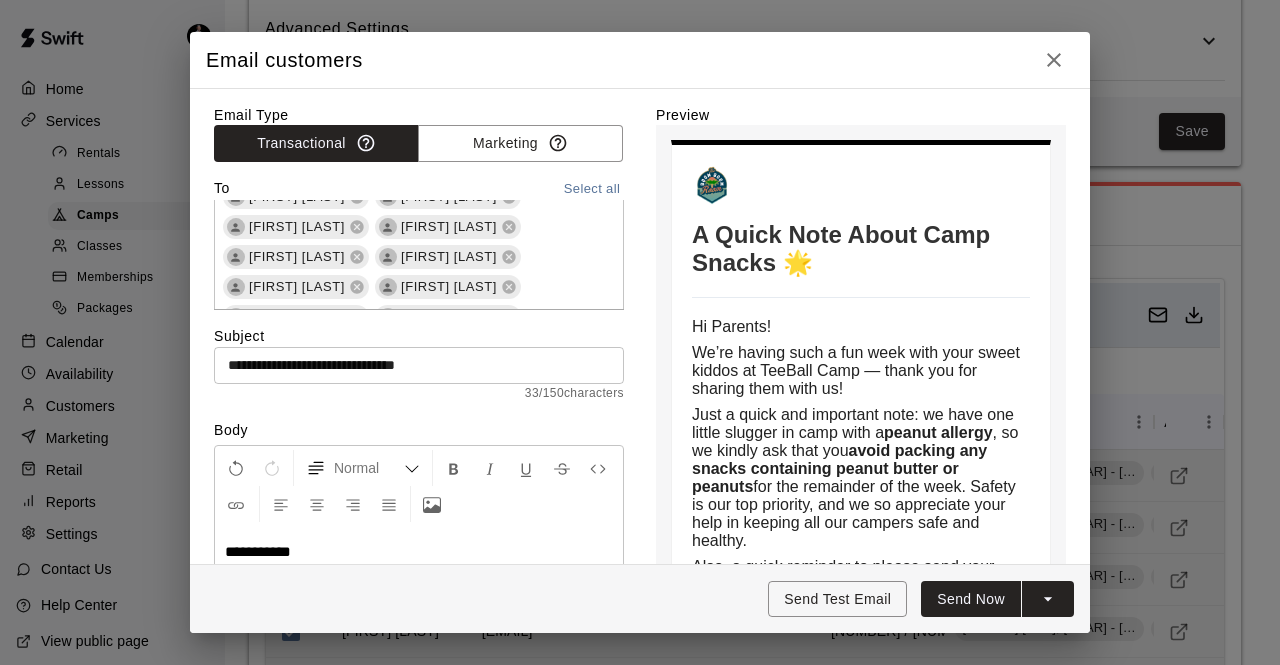 scroll, scrollTop: 353, scrollLeft: 0, axis: vertical 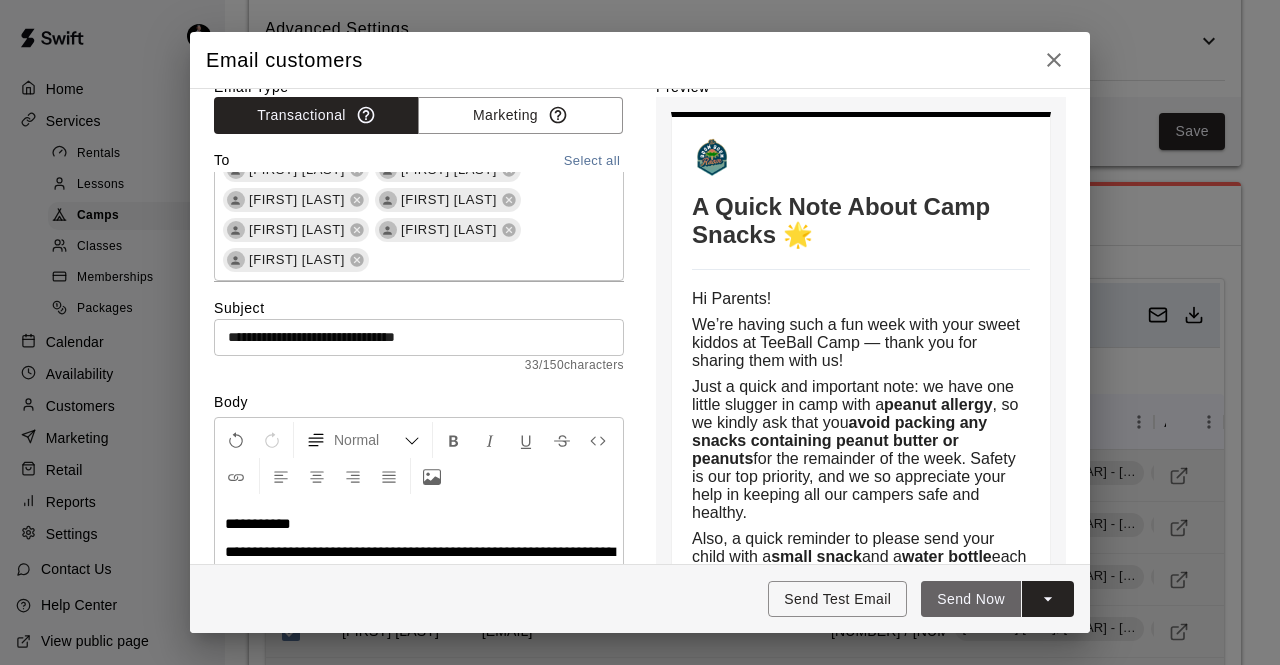 click on "Send Now" at bounding box center [971, 599] 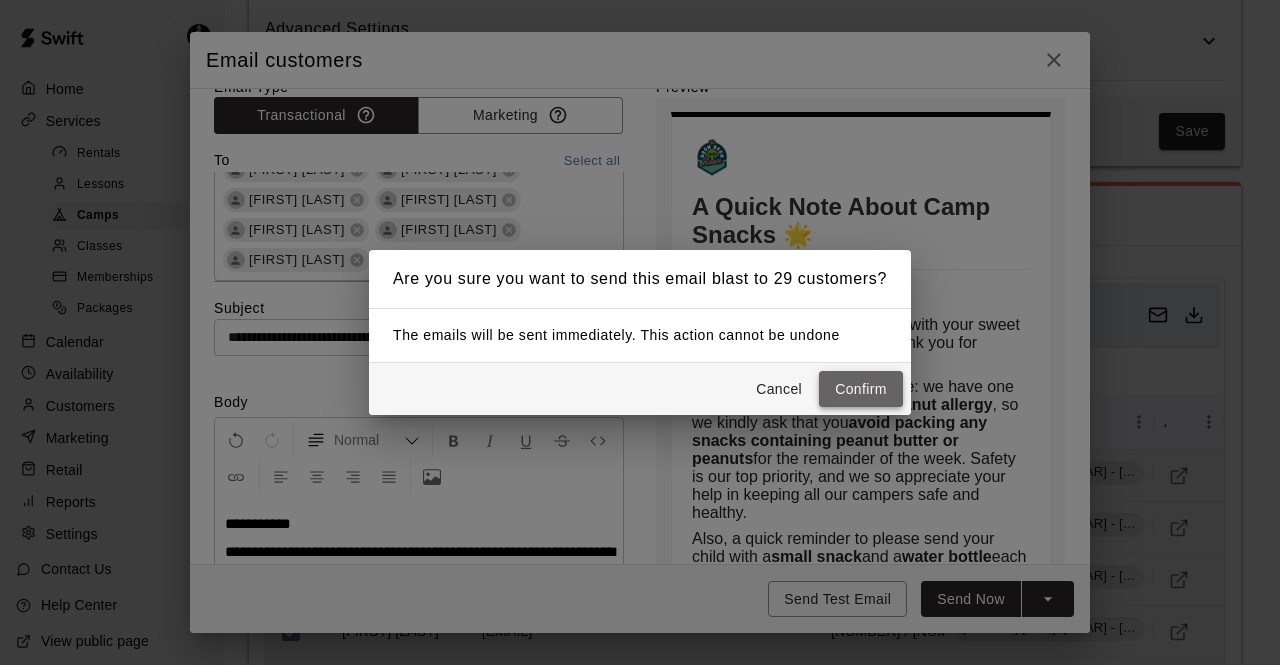 click on "Confirm" at bounding box center (861, 389) 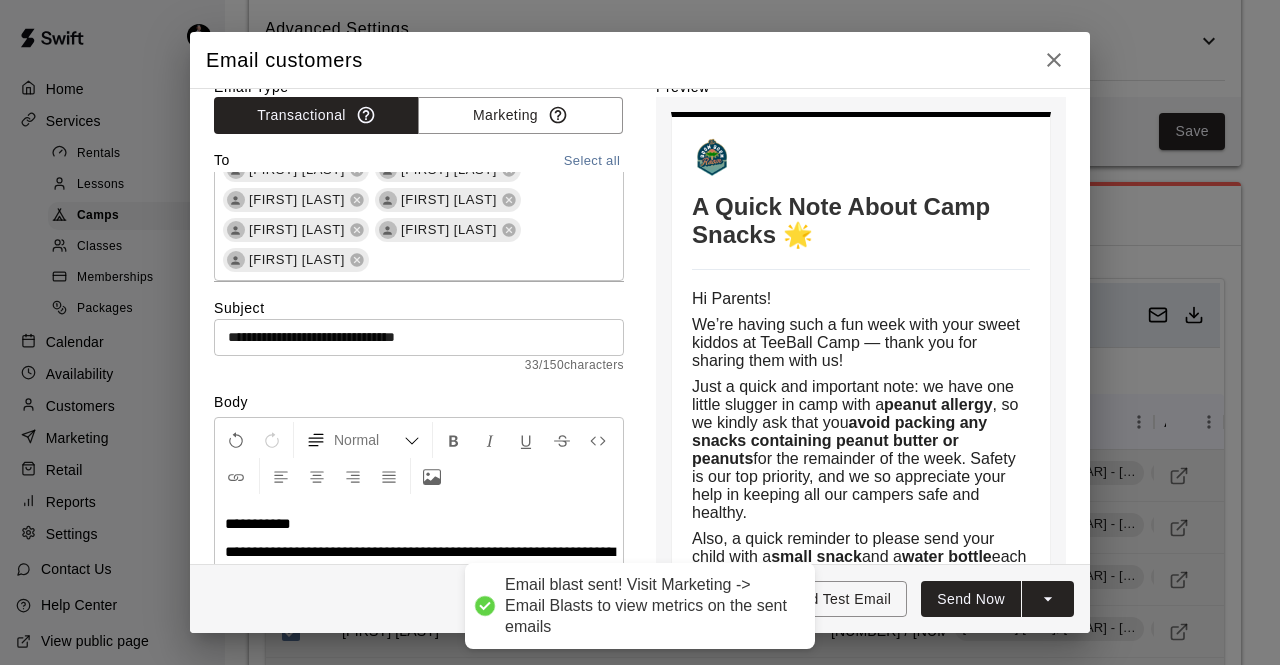 type 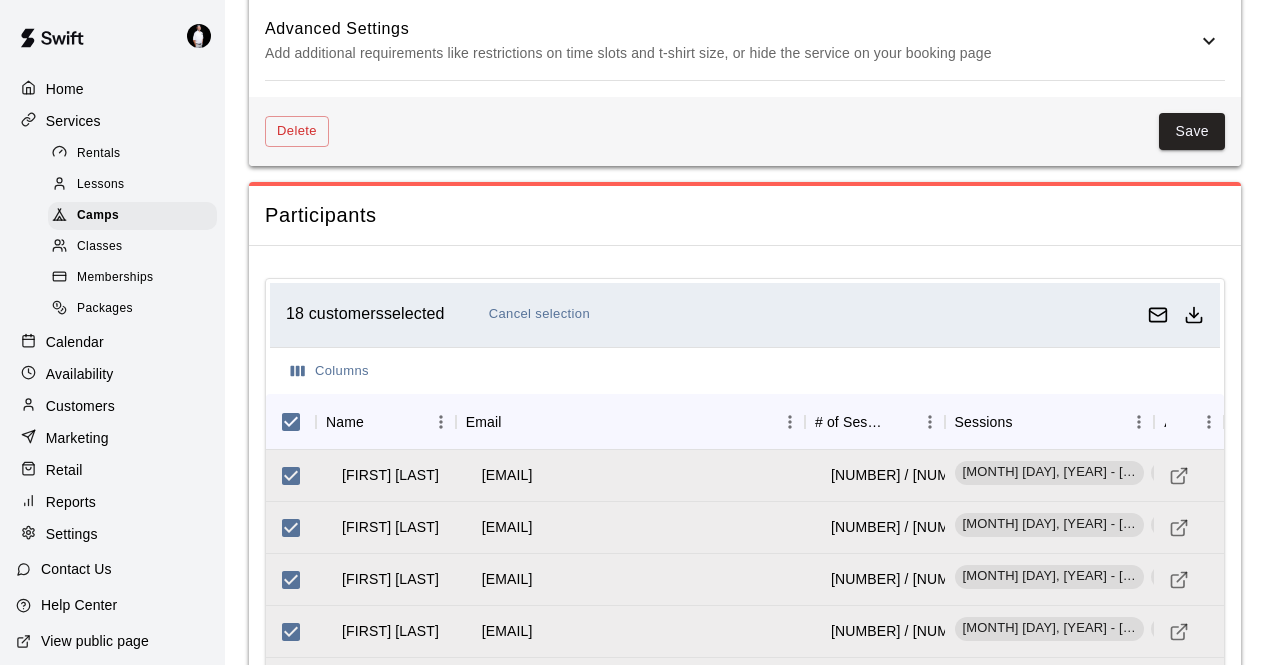 click on "Calendar" at bounding box center (75, 342) 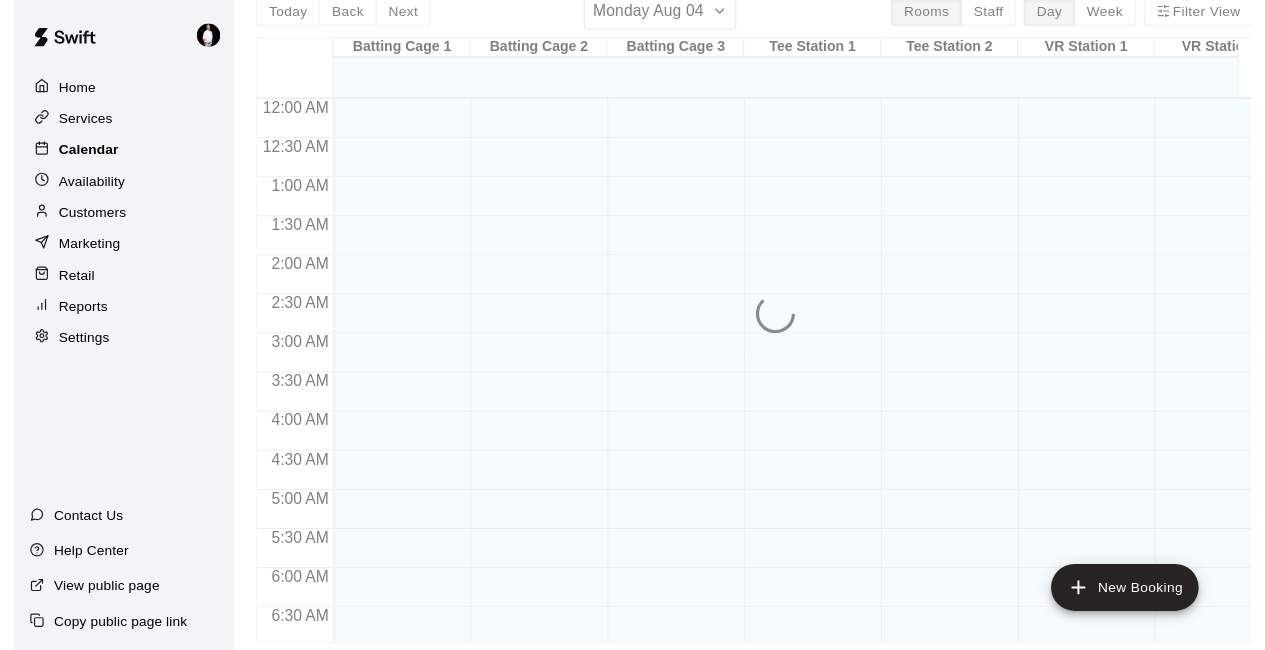 scroll, scrollTop: 0, scrollLeft: 0, axis: both 